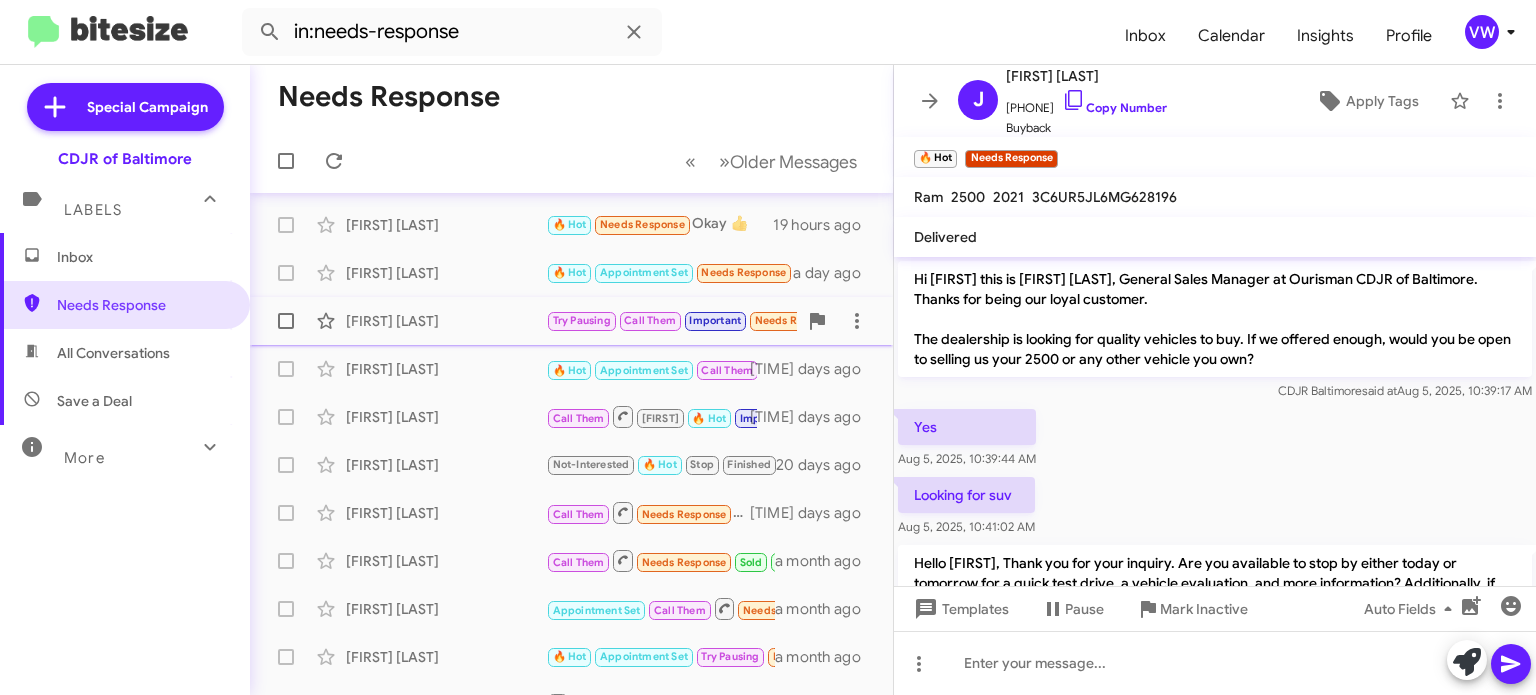 scroll, scrollTop: 0, scrollLeft: 0, axis: both 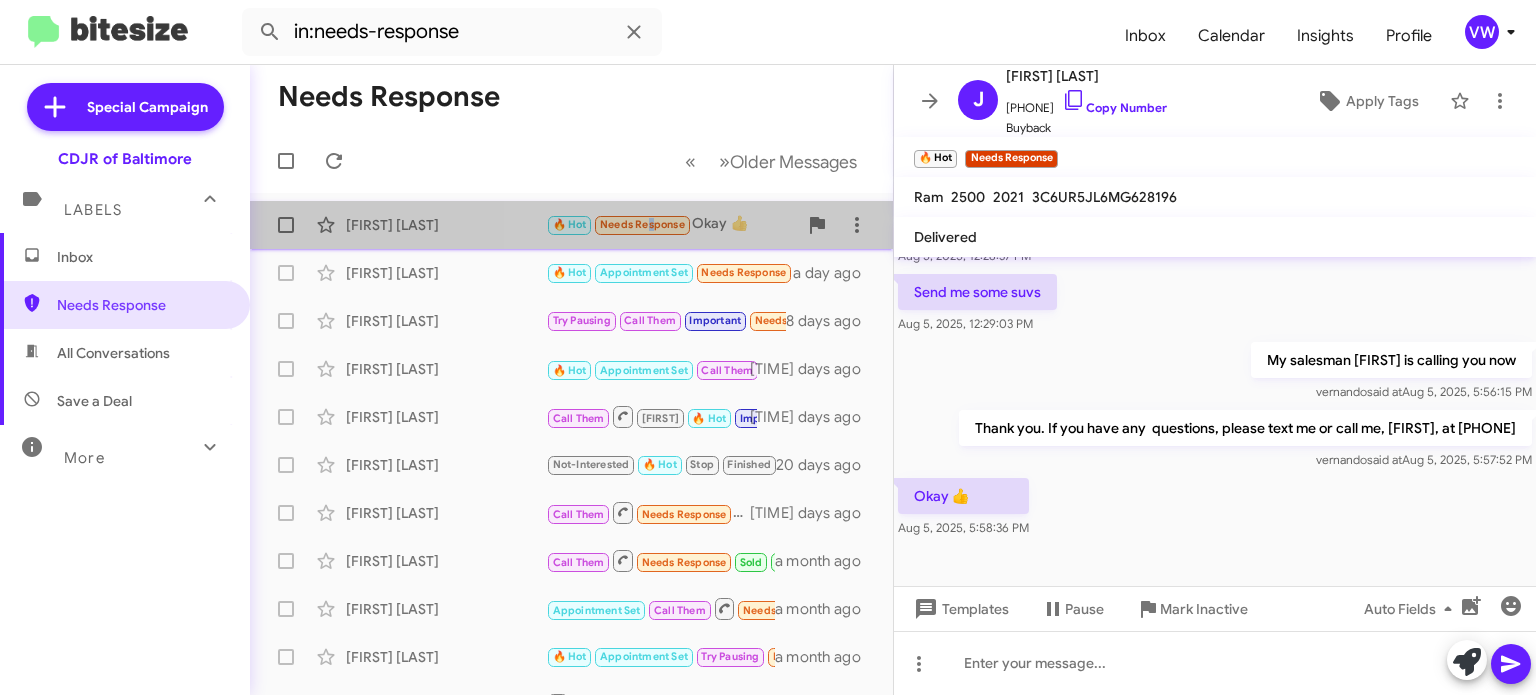click on "Needs Response" 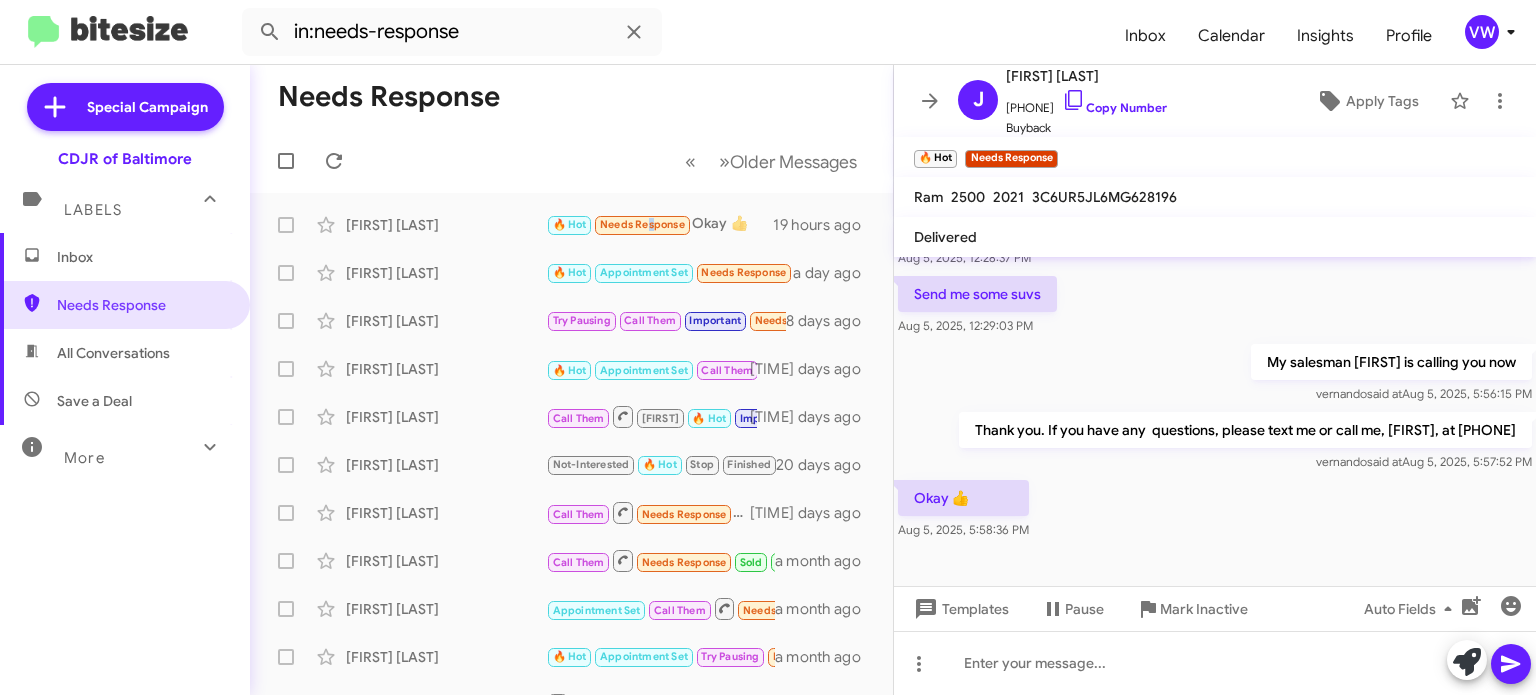 scroll, scrollTop: 487, scrollLeft: 0, axis: vertical 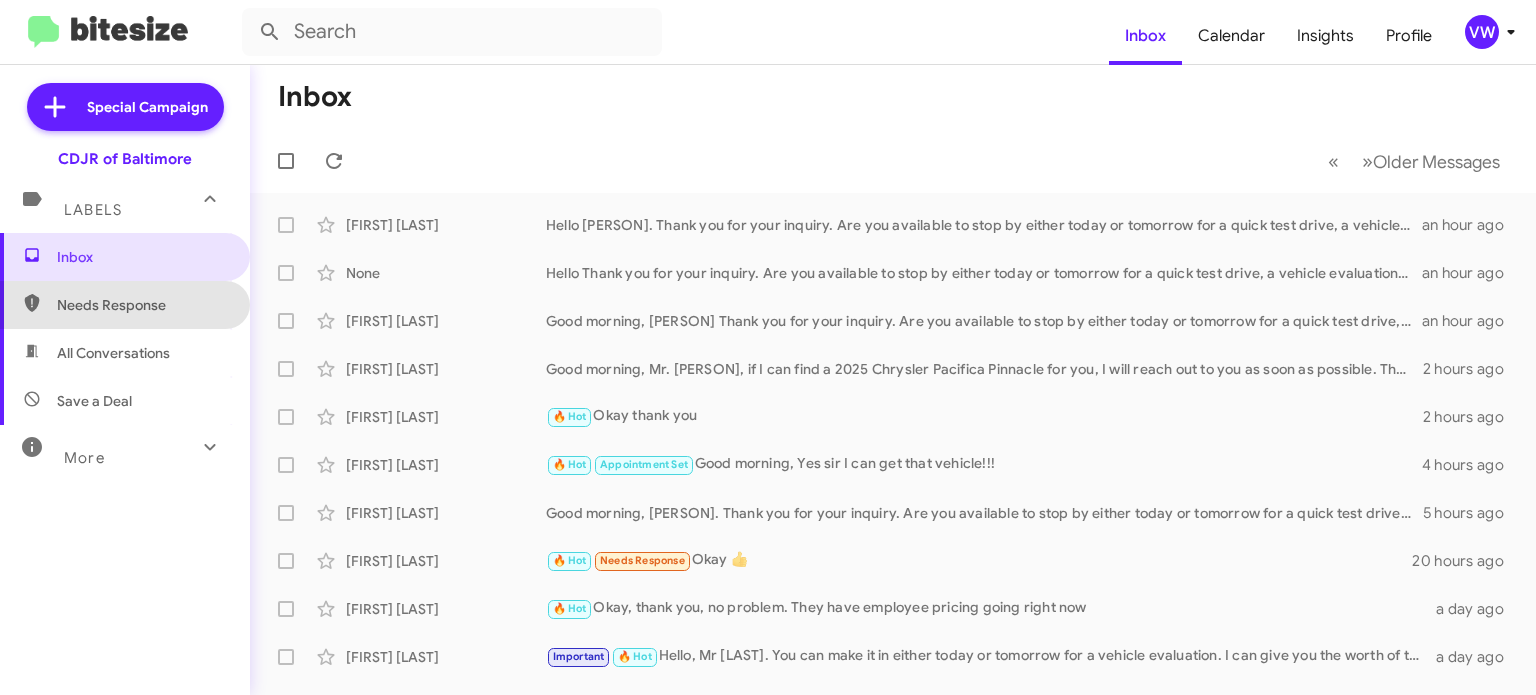 click on "Needs Response" at bounding box center (125, 305) 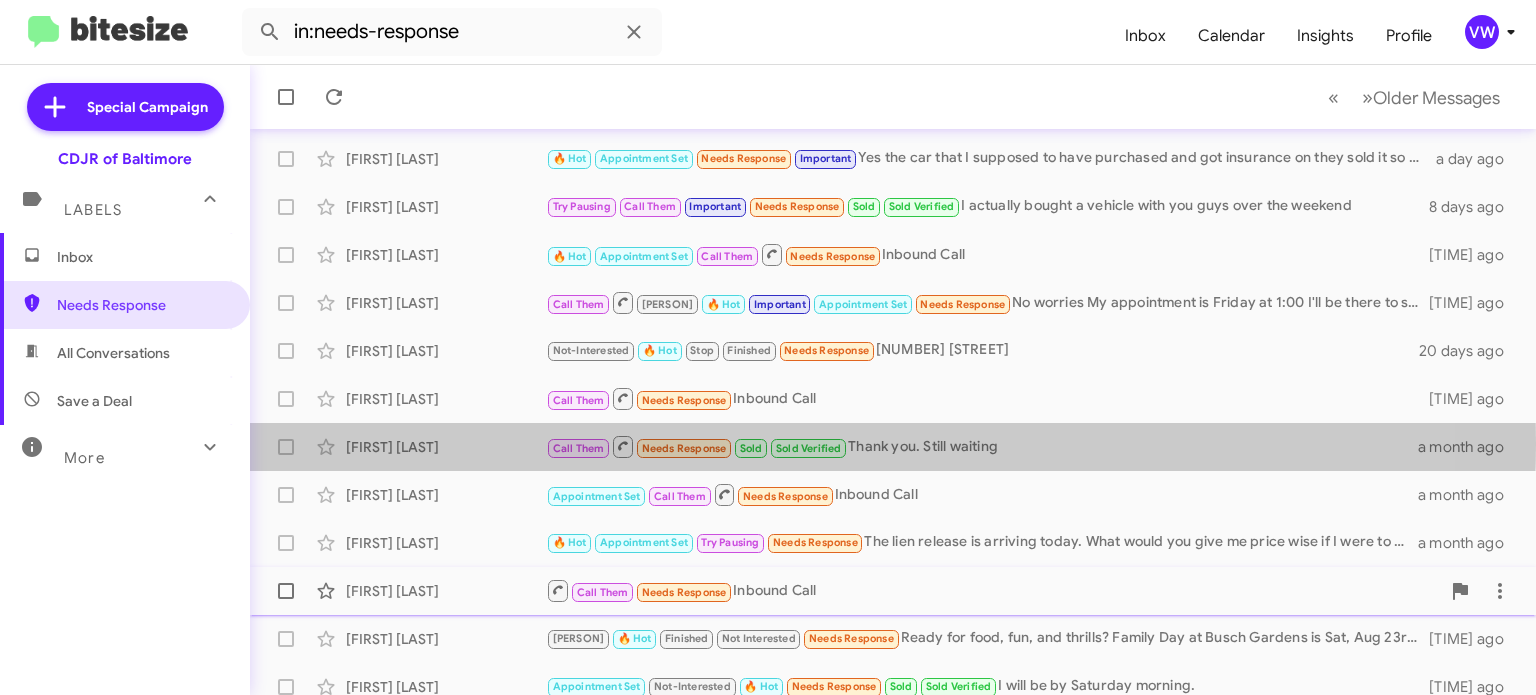 drag, startPoint x: 713, startPoint y: 460, endPoint x: 643, endPoint y: 539, distance: 105.550934 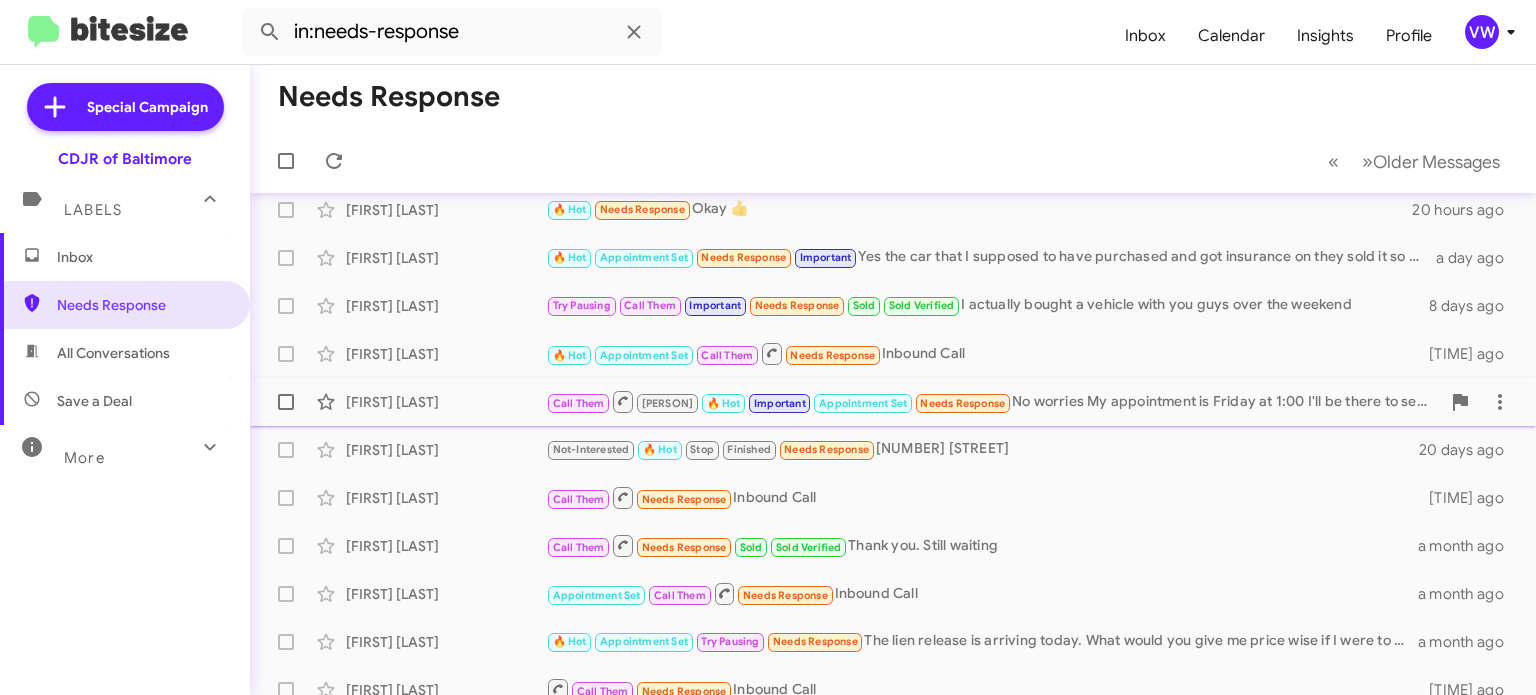 scroll, scrollTop: 0, scrollLeft: 0, axis: both 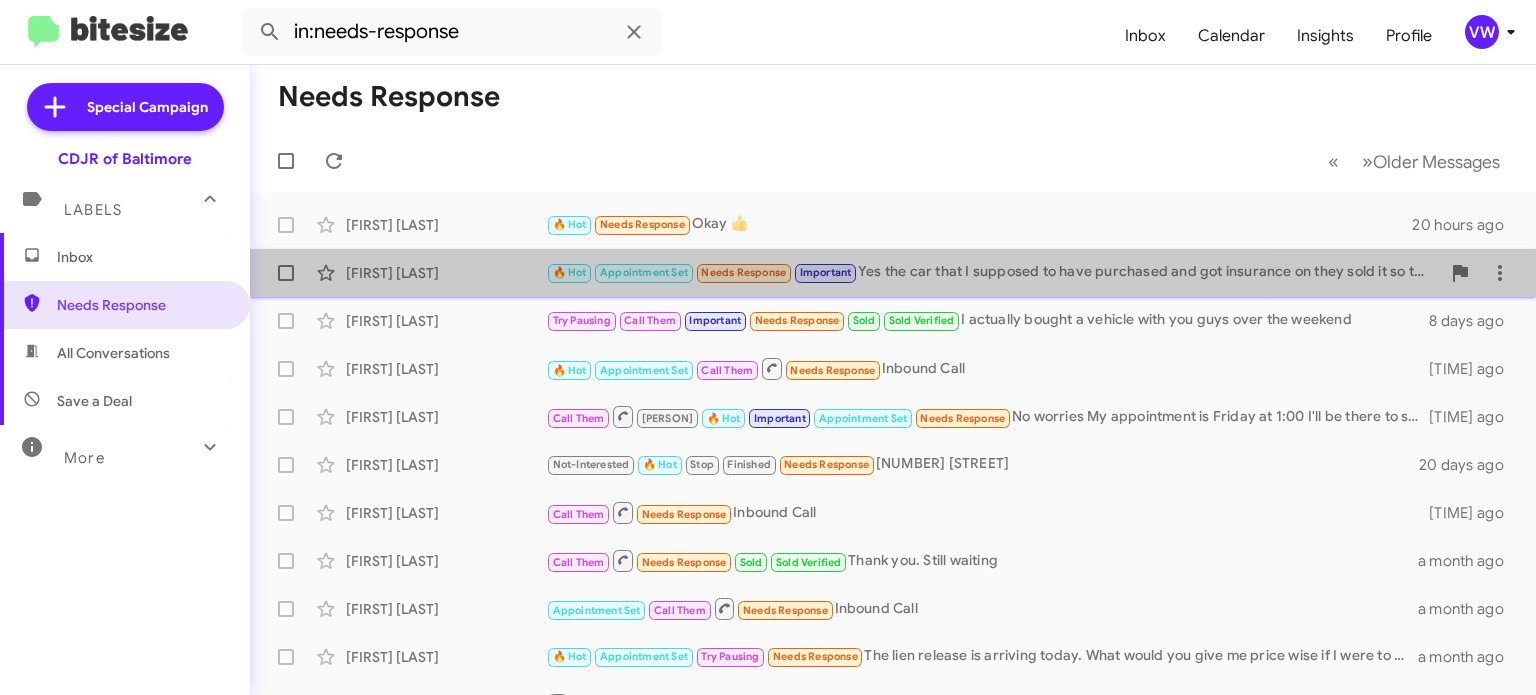 click on "Needs Response" 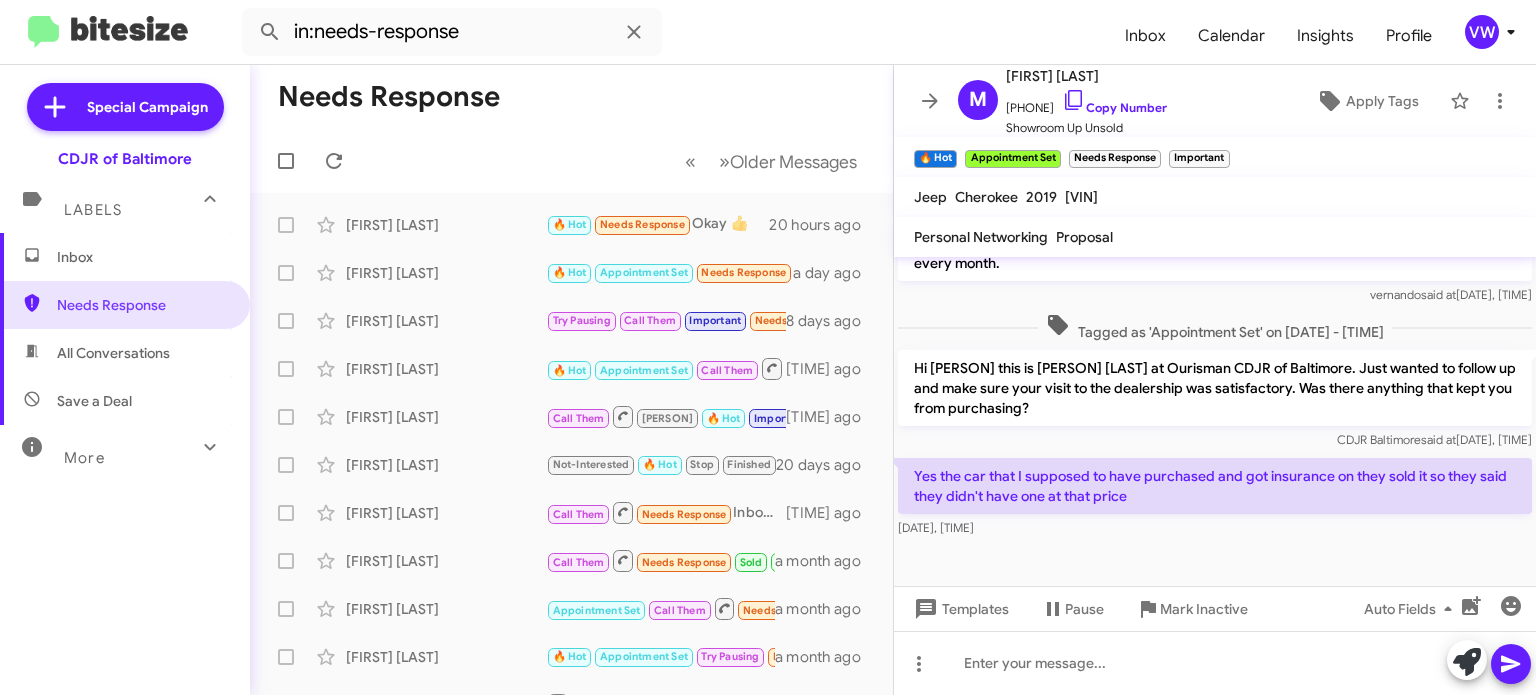 scroll, scrollTop: 757, scrollLeft: 0, axis: vertical 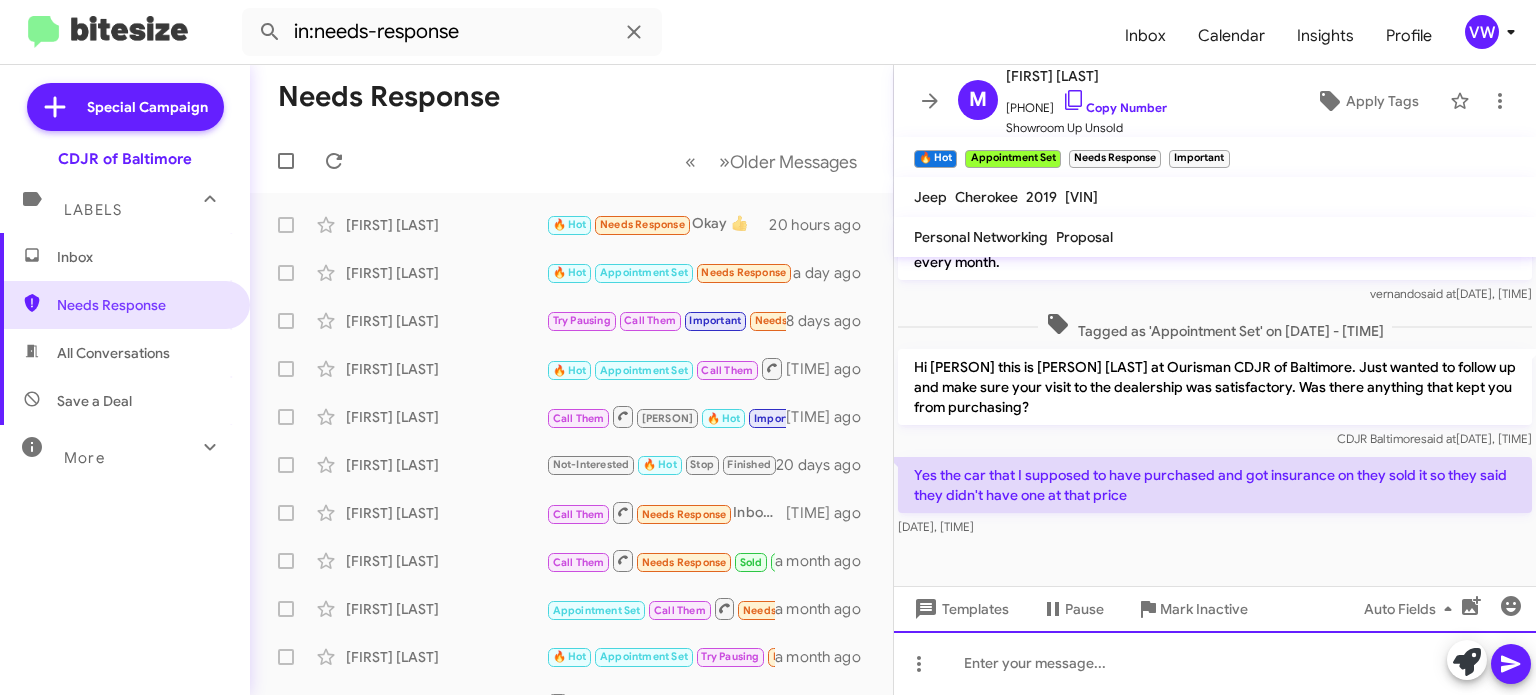 drag, startPoint x: 1100, startPoint y: 668, endPoint x: 1092, endPoint y: 659, distance: 12.0415945 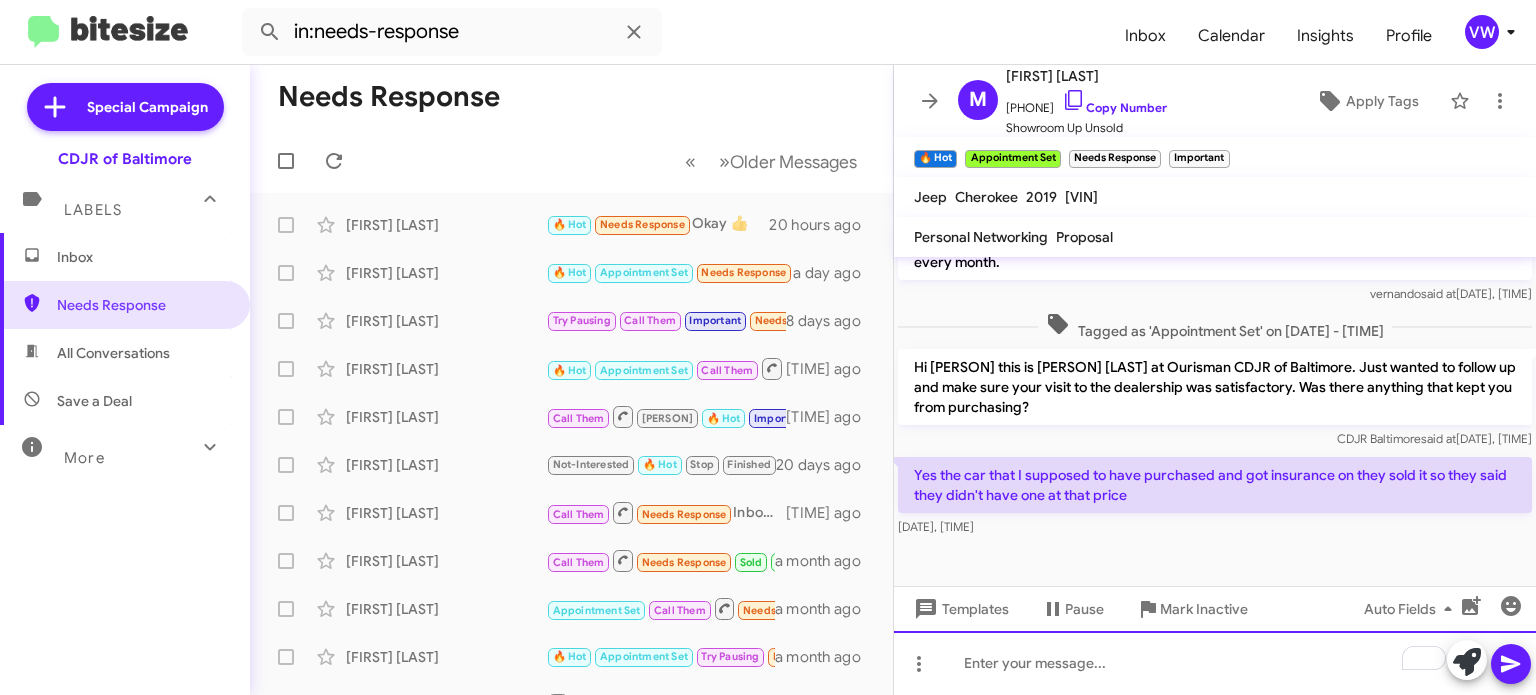 drag, startPoint x: 960, startPoint y: 678, endPoint x: 984, endPoint y: 674, distance: 24.33105 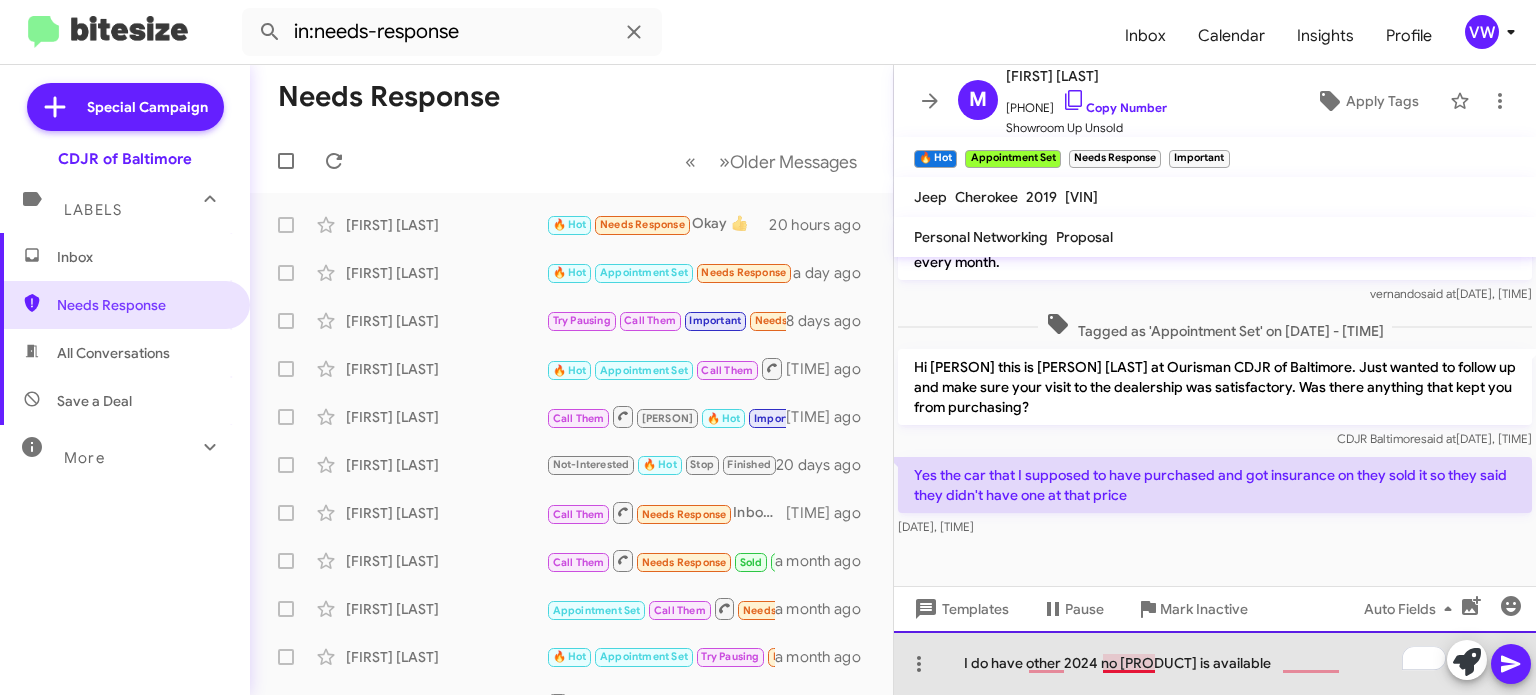click on "I do have other 2024 no [PRODUCT] is available" 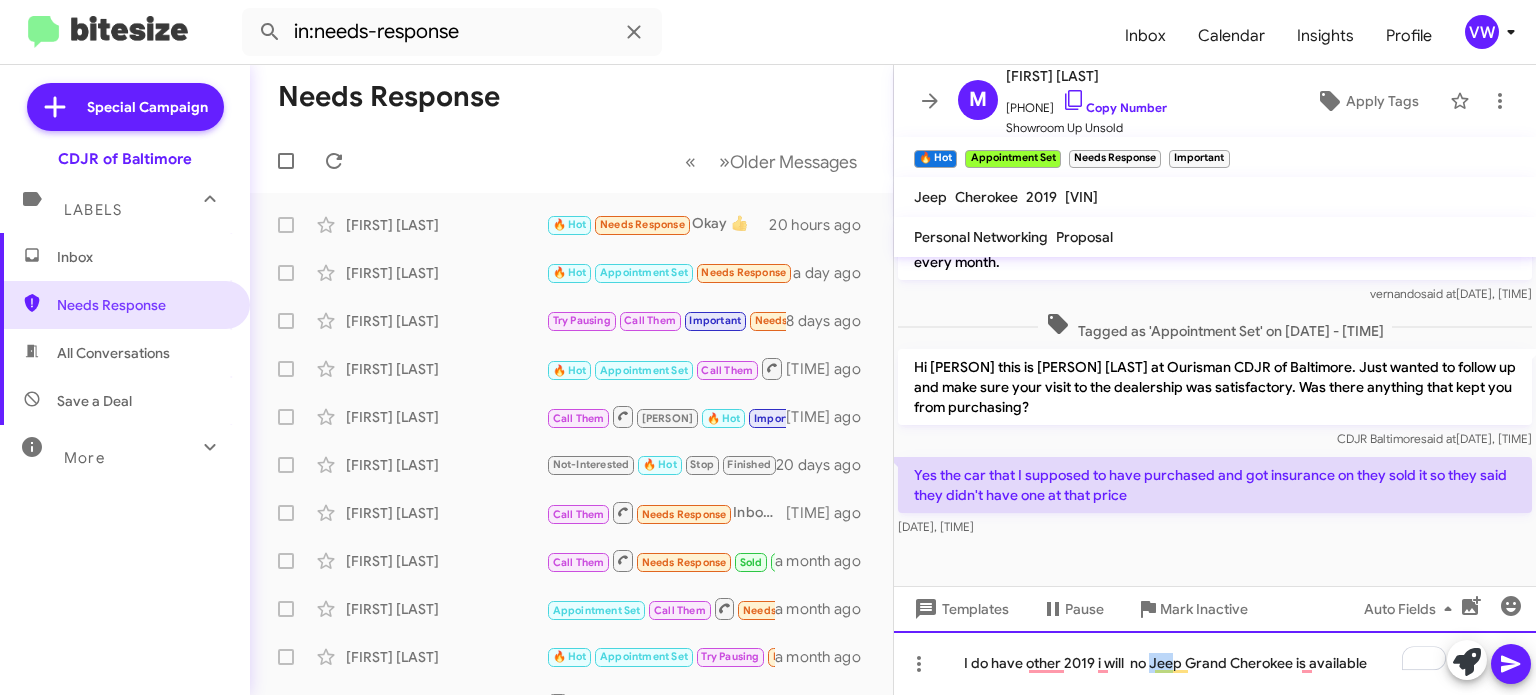 drag, startPoint x: 1151, startPoint y: 666, endPoint x: 1164, endPoint y: 693, distance: 29.966648 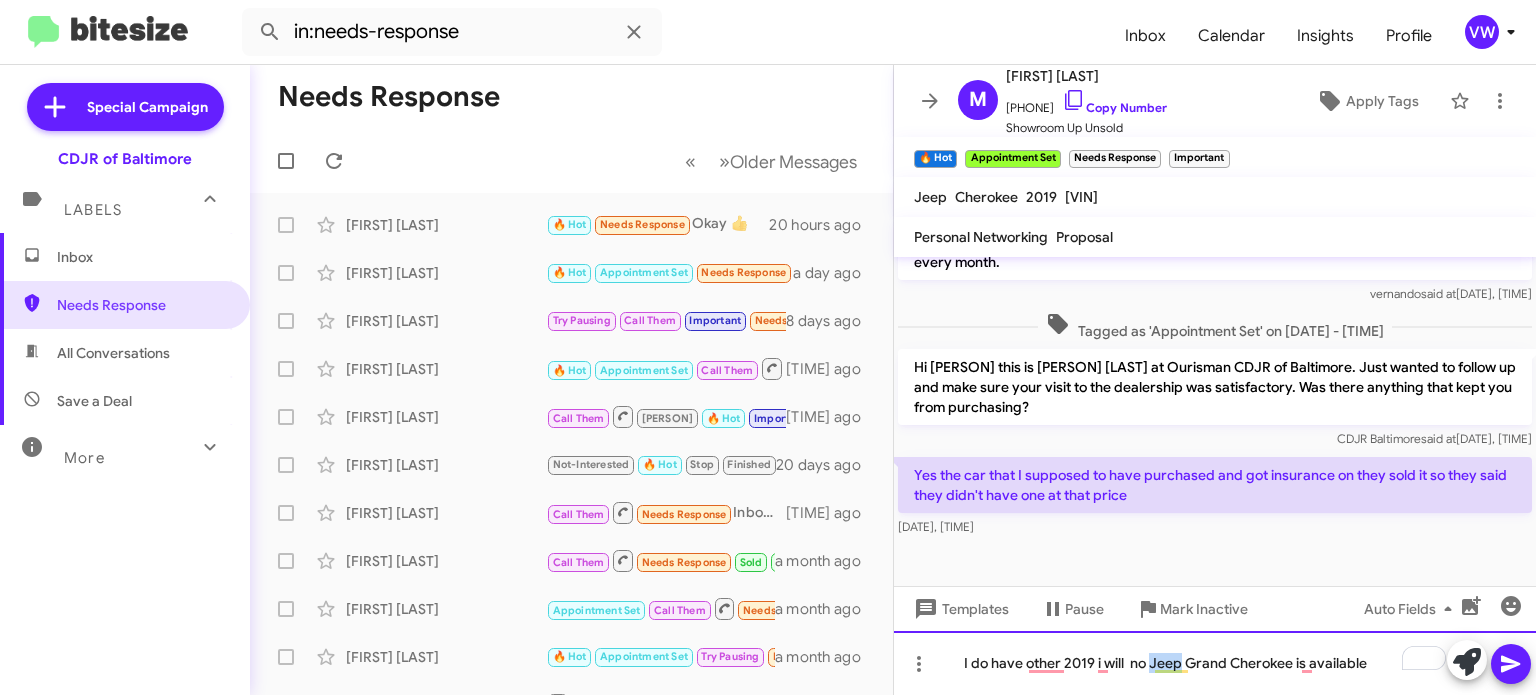 click on "I do have other 2019 i will  no Jeep Grand Cherokee is available" 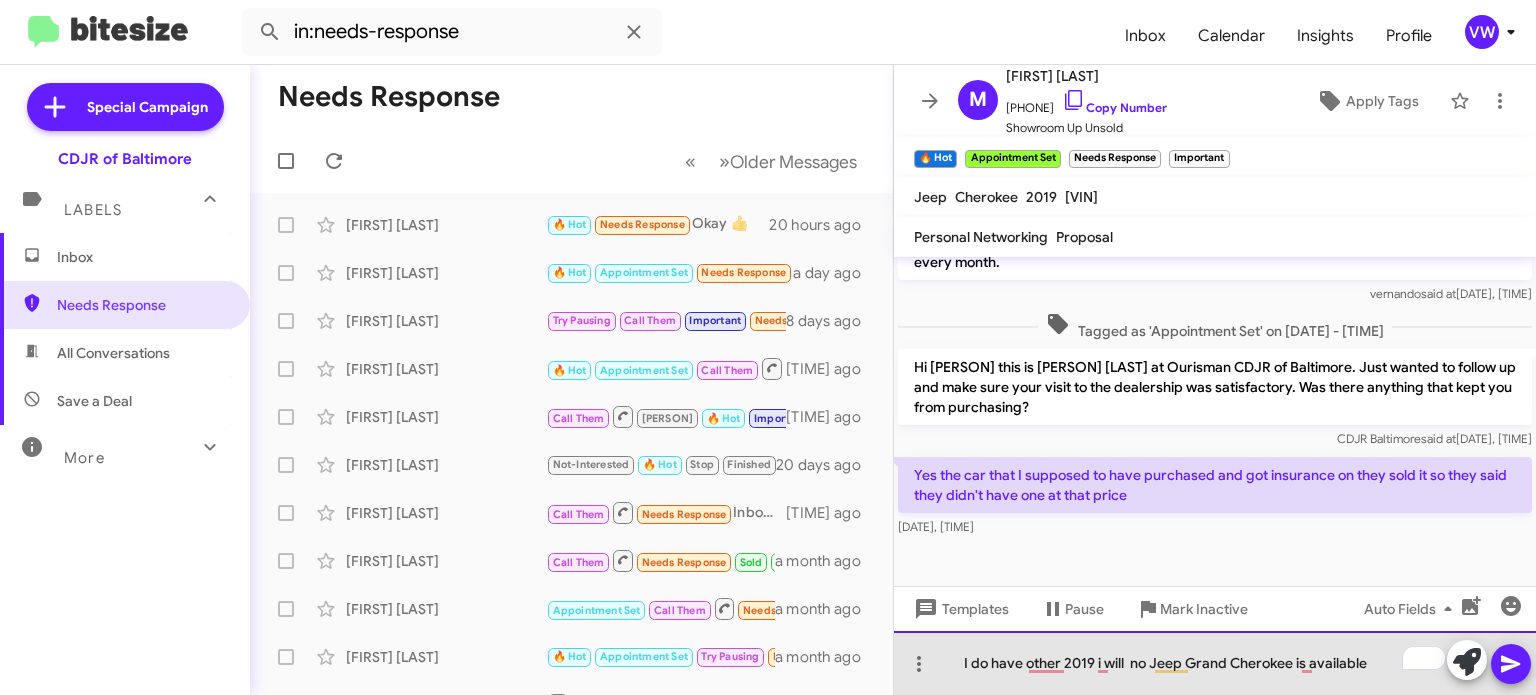click on "I do have other 2019 i will  no Jeep Grand Cherokee is available" 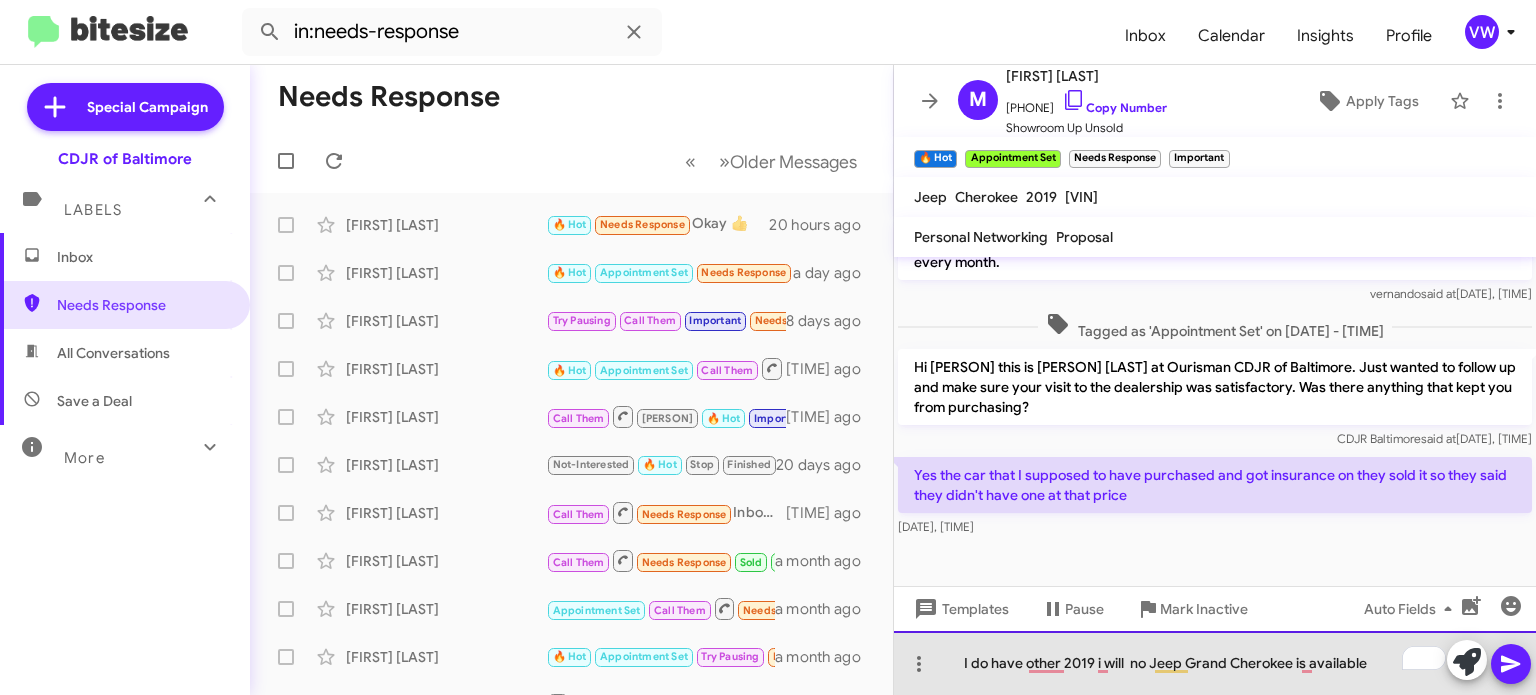 click on "I do have other 2019 i will  no Jeep Grand Cherokee is available" 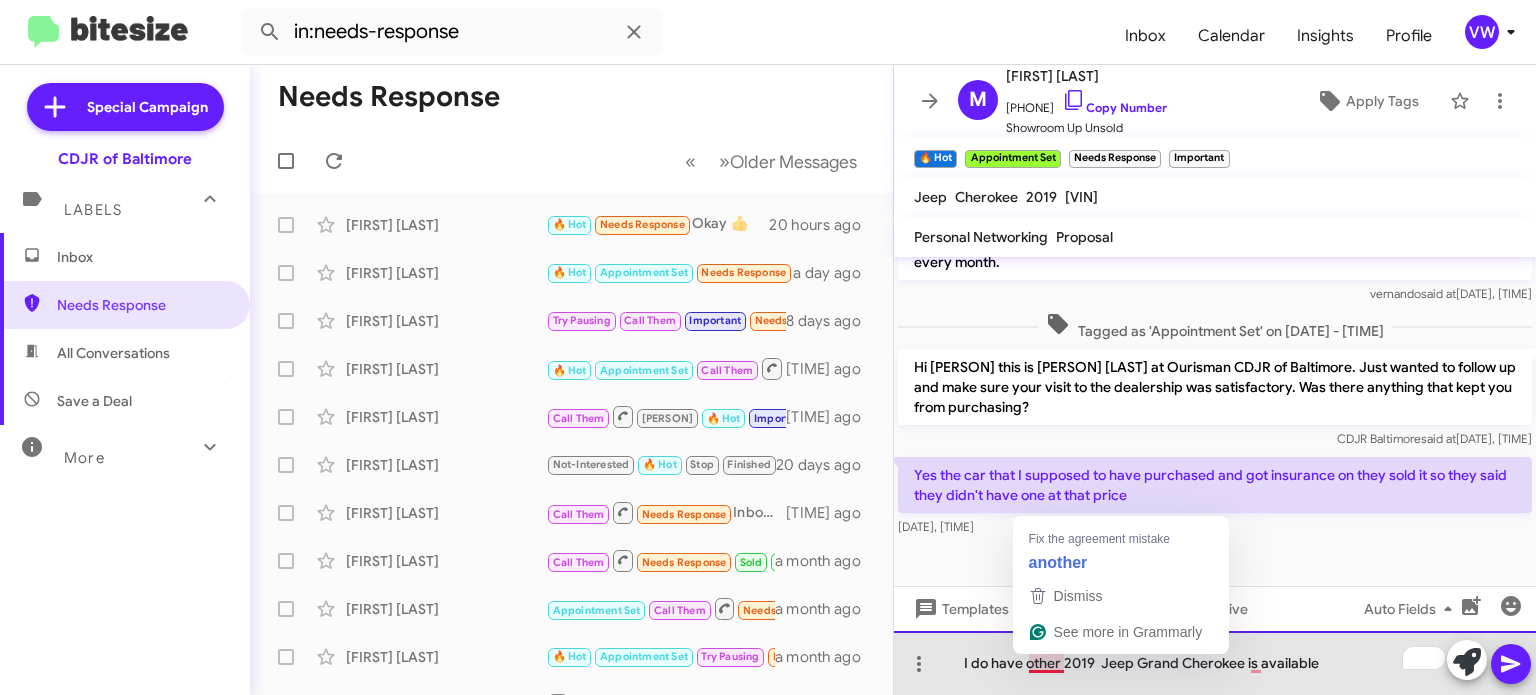 click on "I do have other 2019  Jeep Grand Cherokee is available" 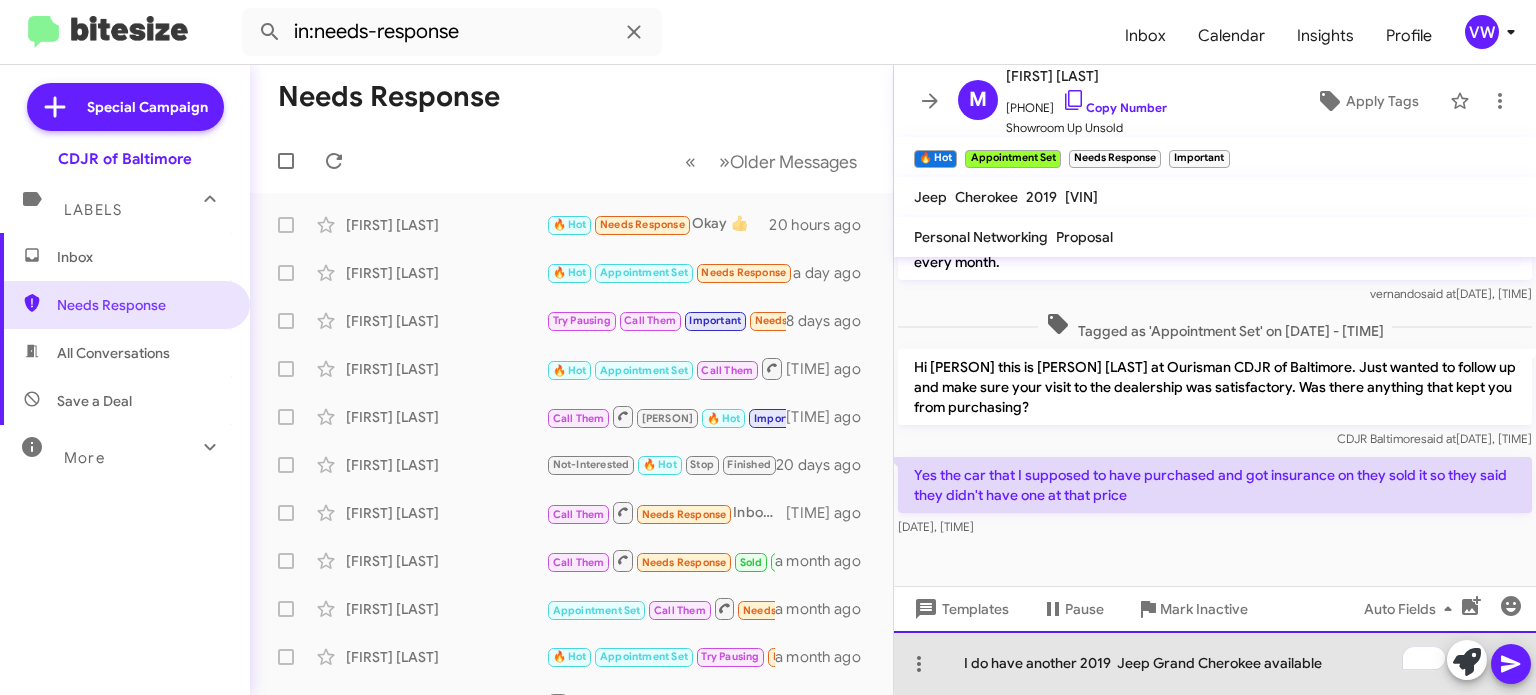 click on "I do have another 2019  Jeep Grand Cherokee available" 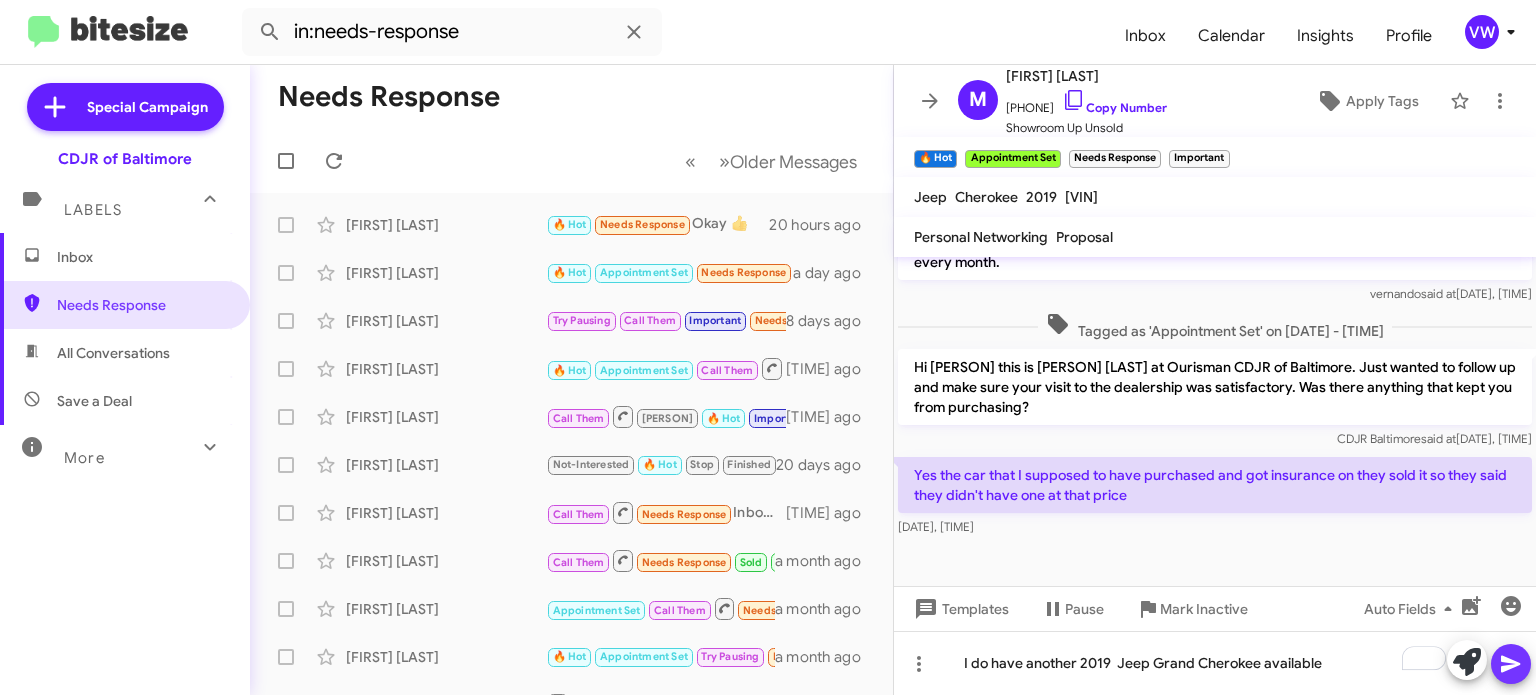 click 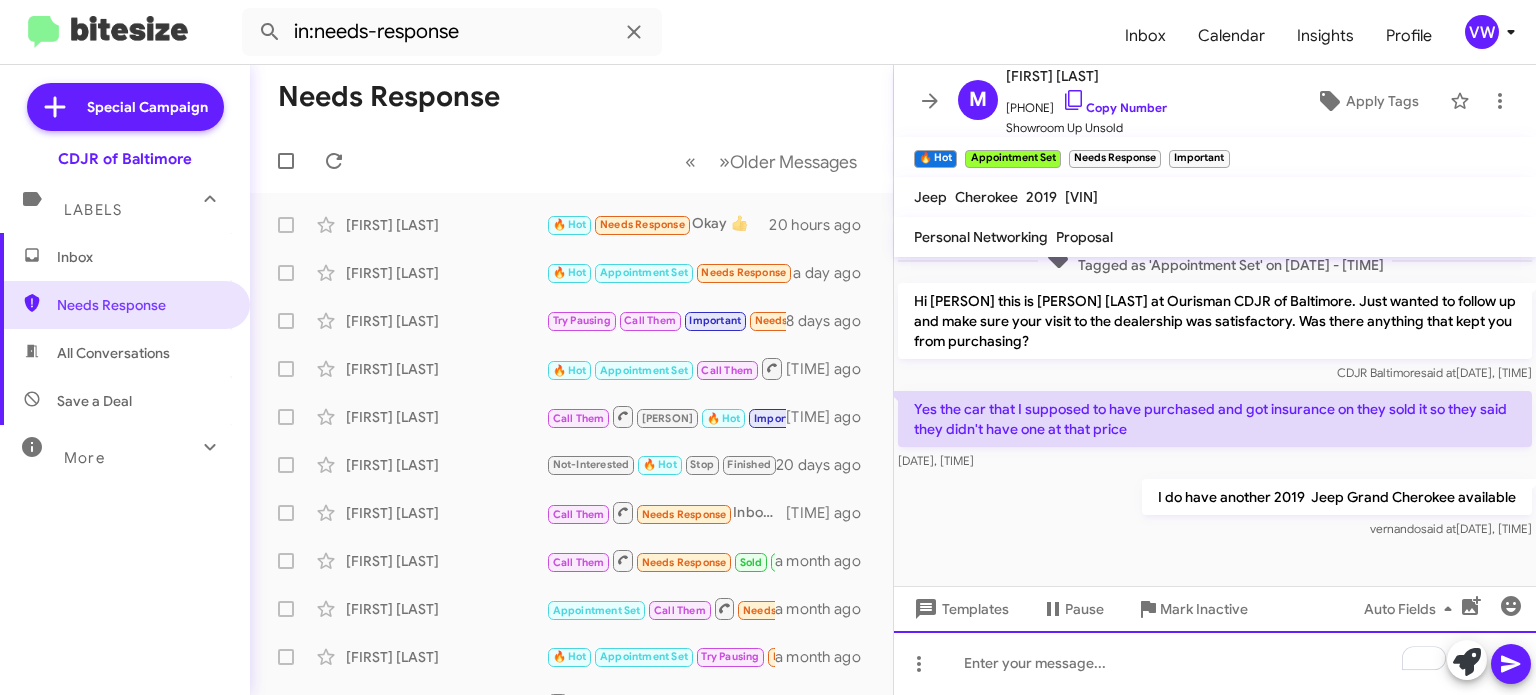 scroll, scrollTop: 831, scrollLeft: 0, axis: vertical 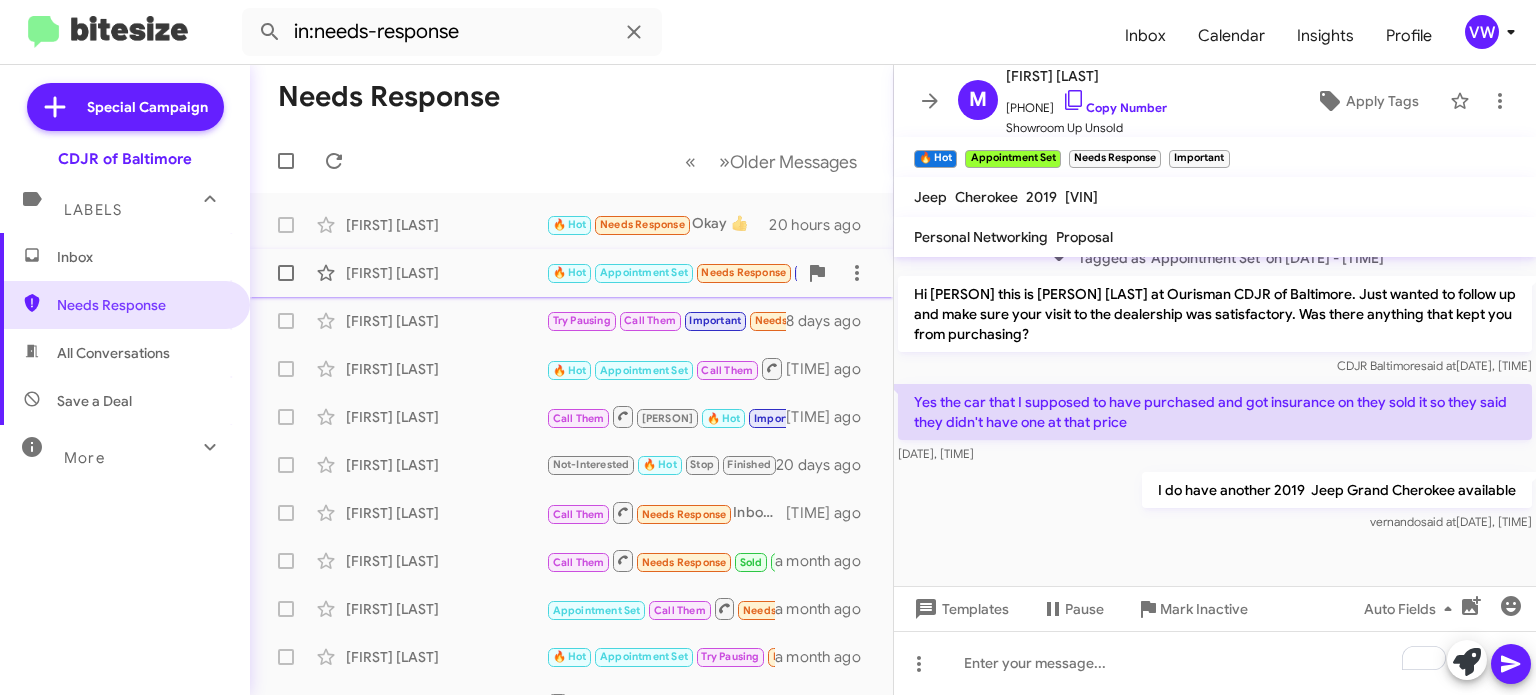 click on "Needs Response" 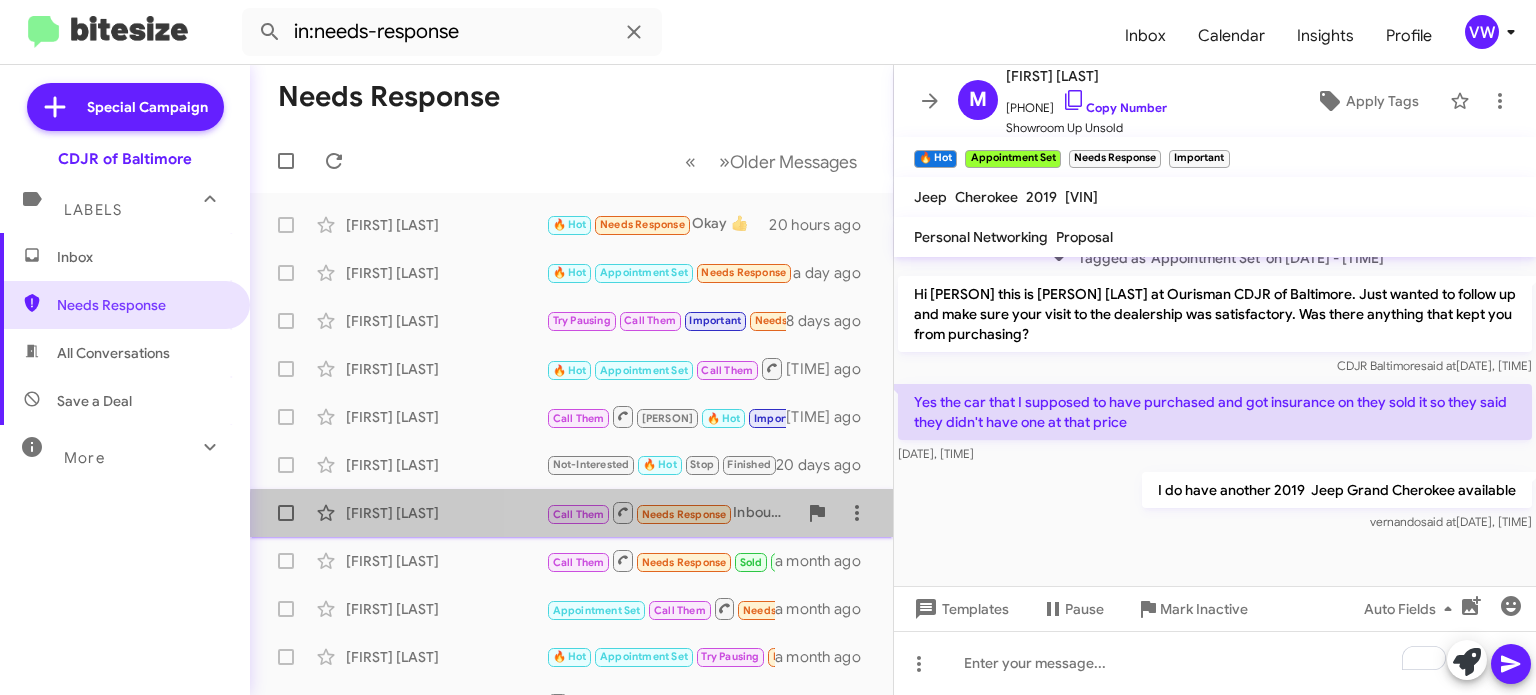 click on "Needs Response" 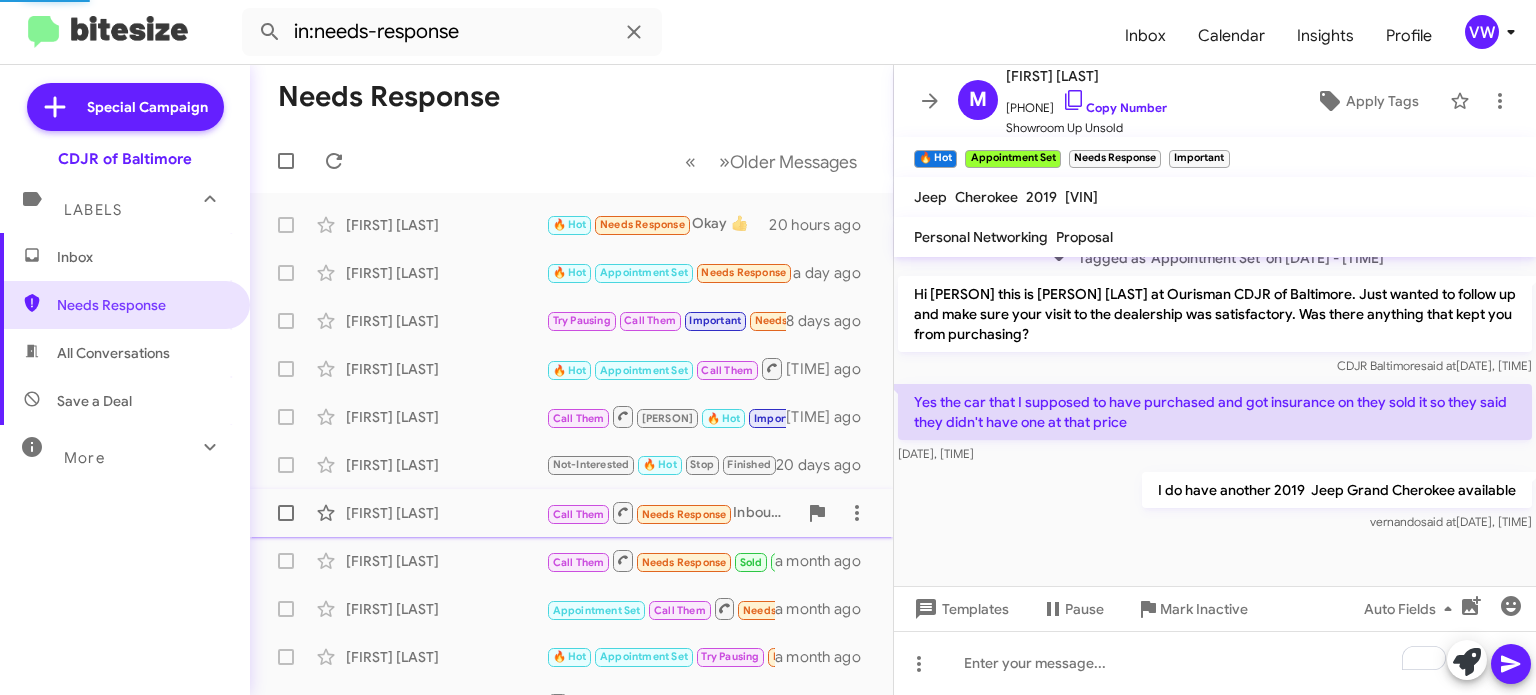 scroll, scrollTop: 116, scrollLeft: 0, axis: vertical 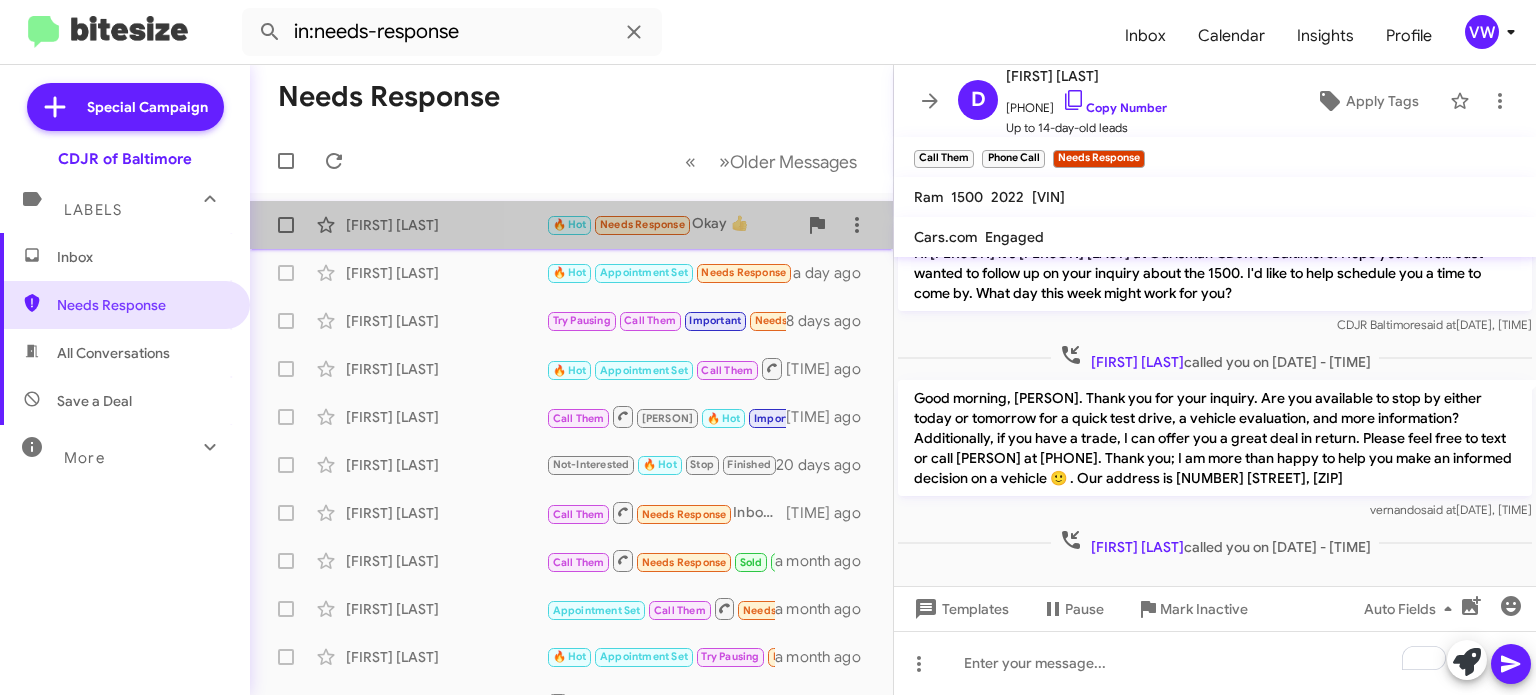 click on "Needs Response" 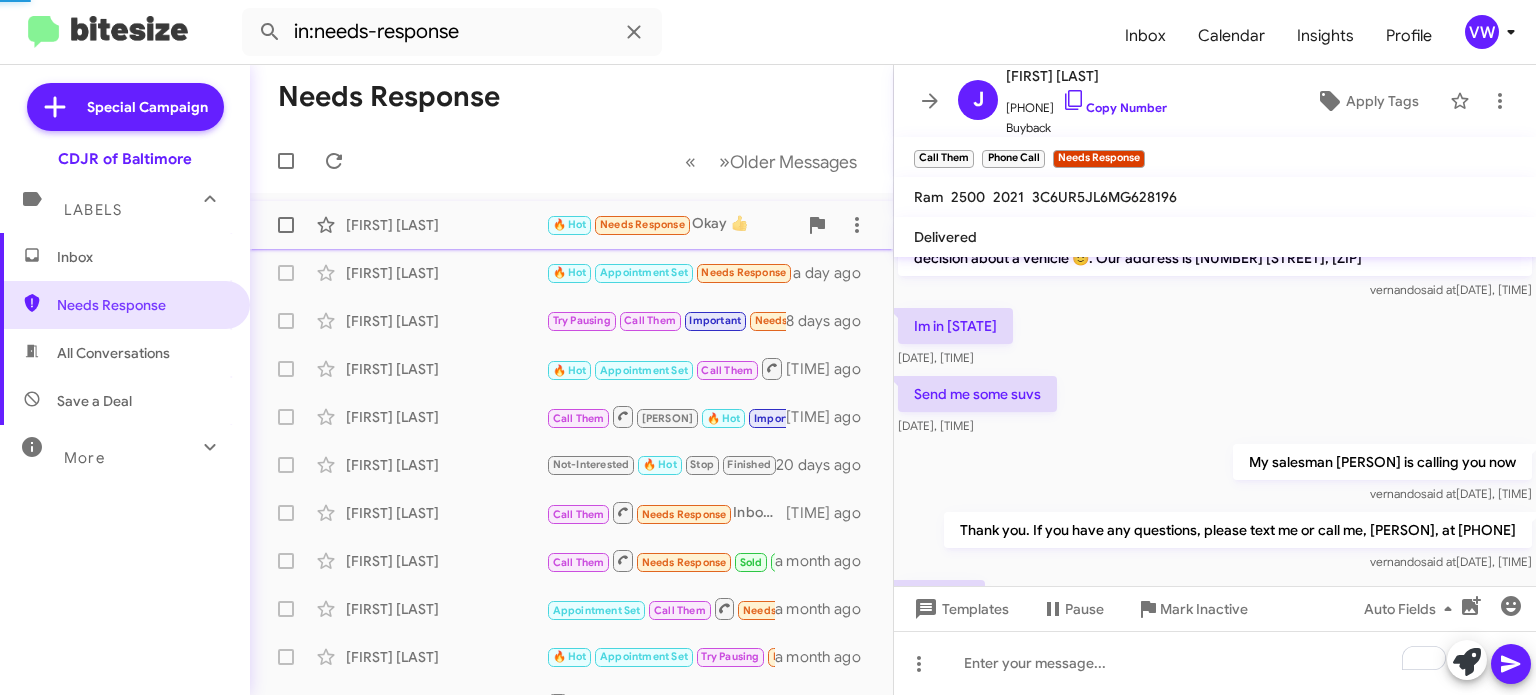 scroll, scrollTop: 203, scrollLeft: 0, axis: vertical 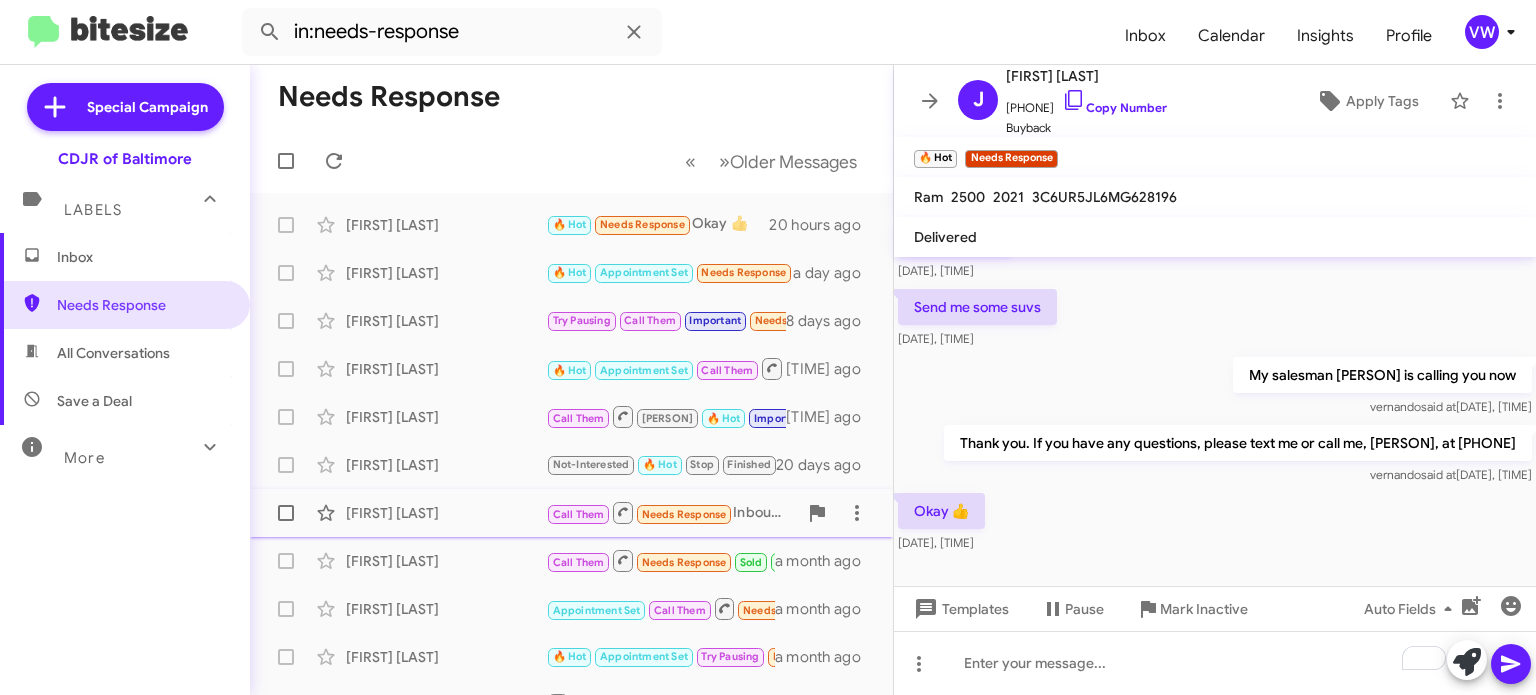 click on "Needs Response" 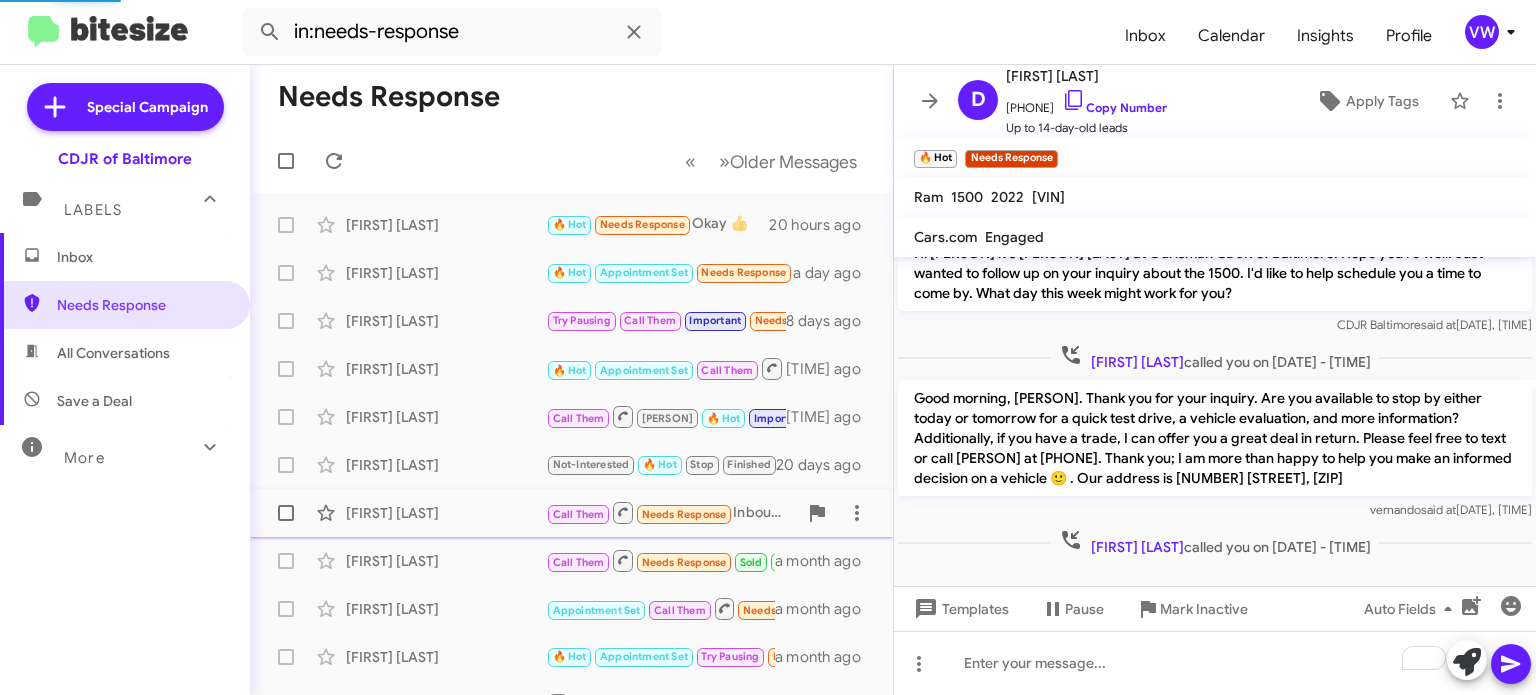 scroll, scrollTop: 116, scrollLeft: 0, axis: vertical 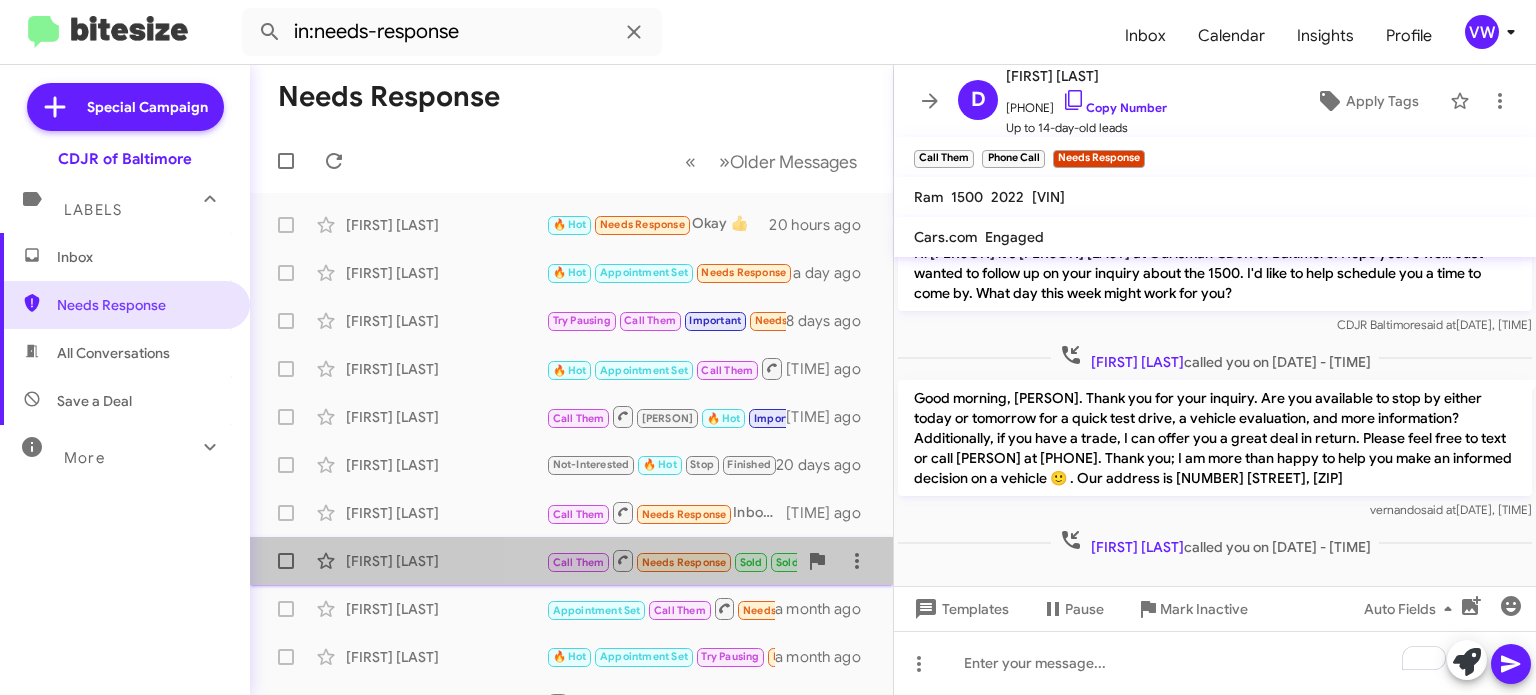 click on "Needs Response" 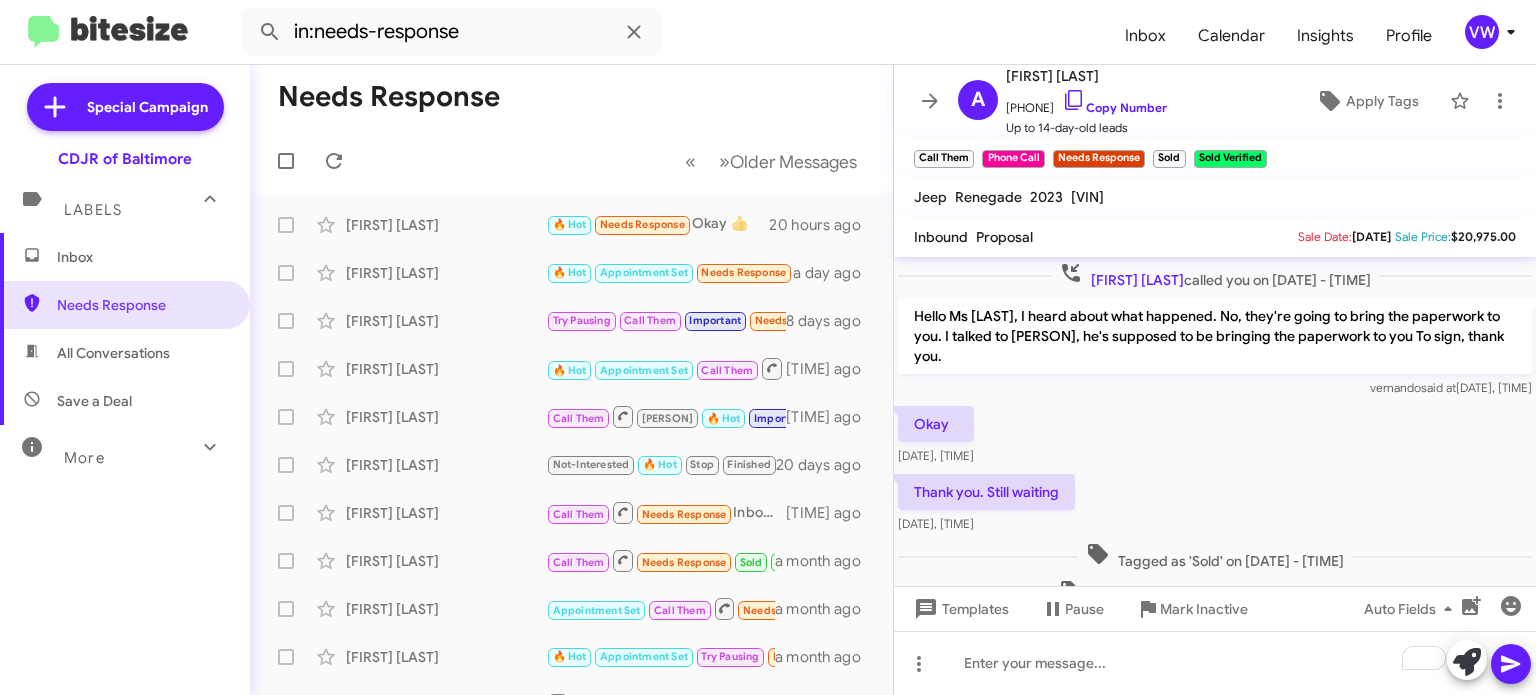 scroll, scrollTop: 264, scrollLeft: 0, axis: vertical 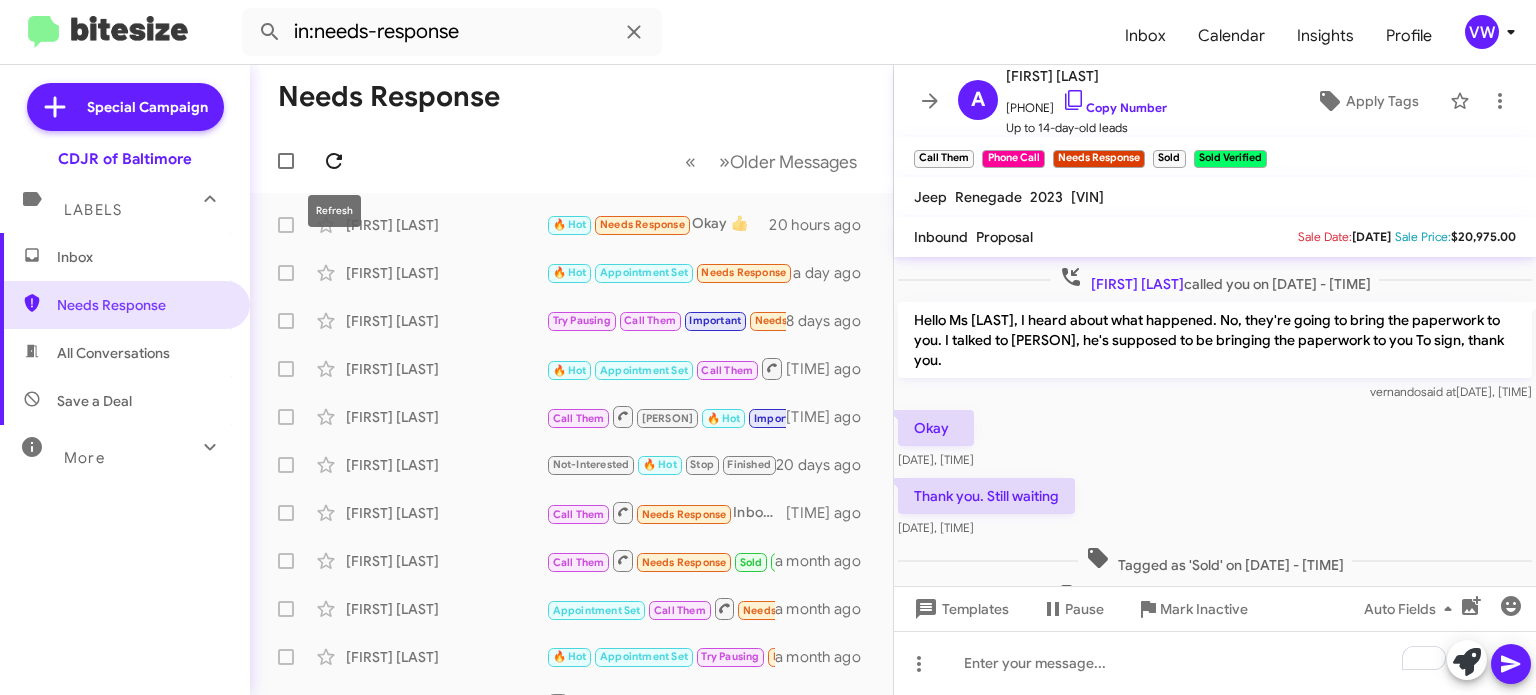 click 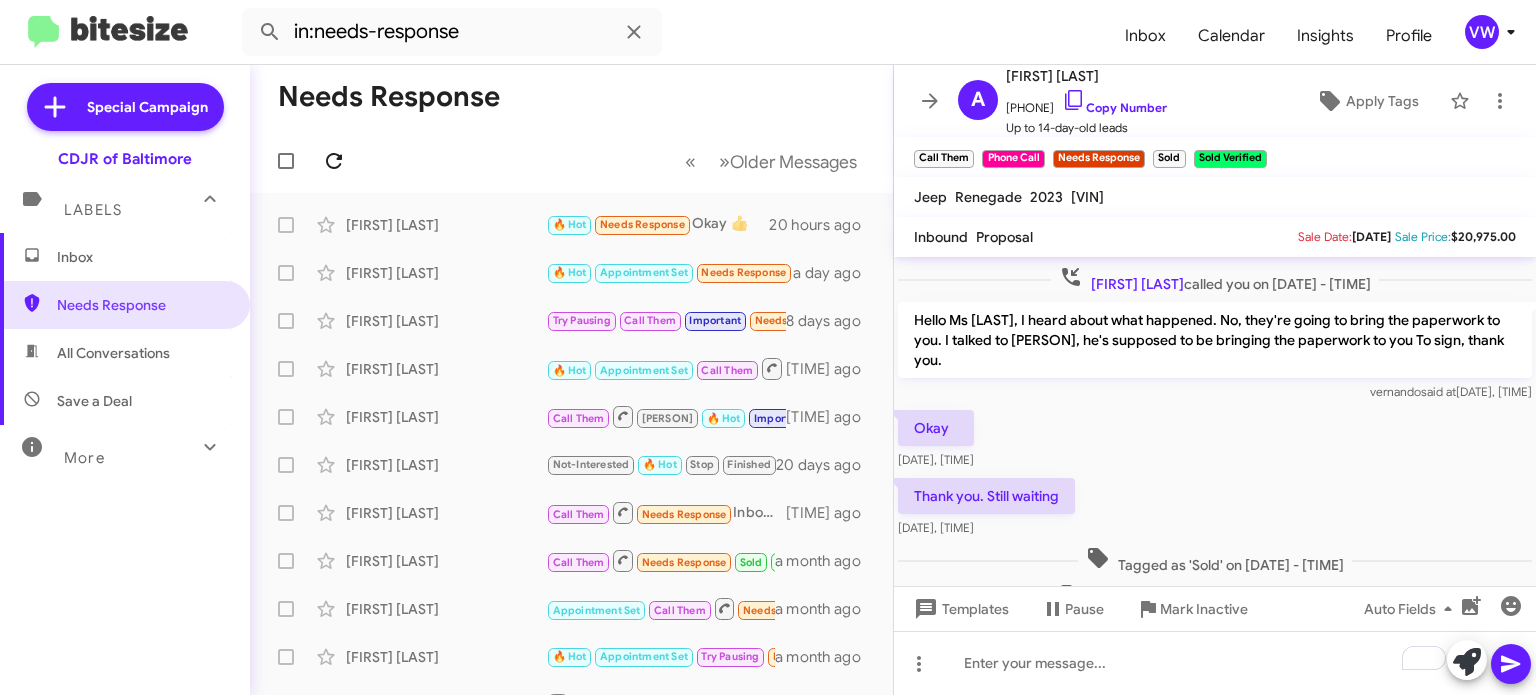 click 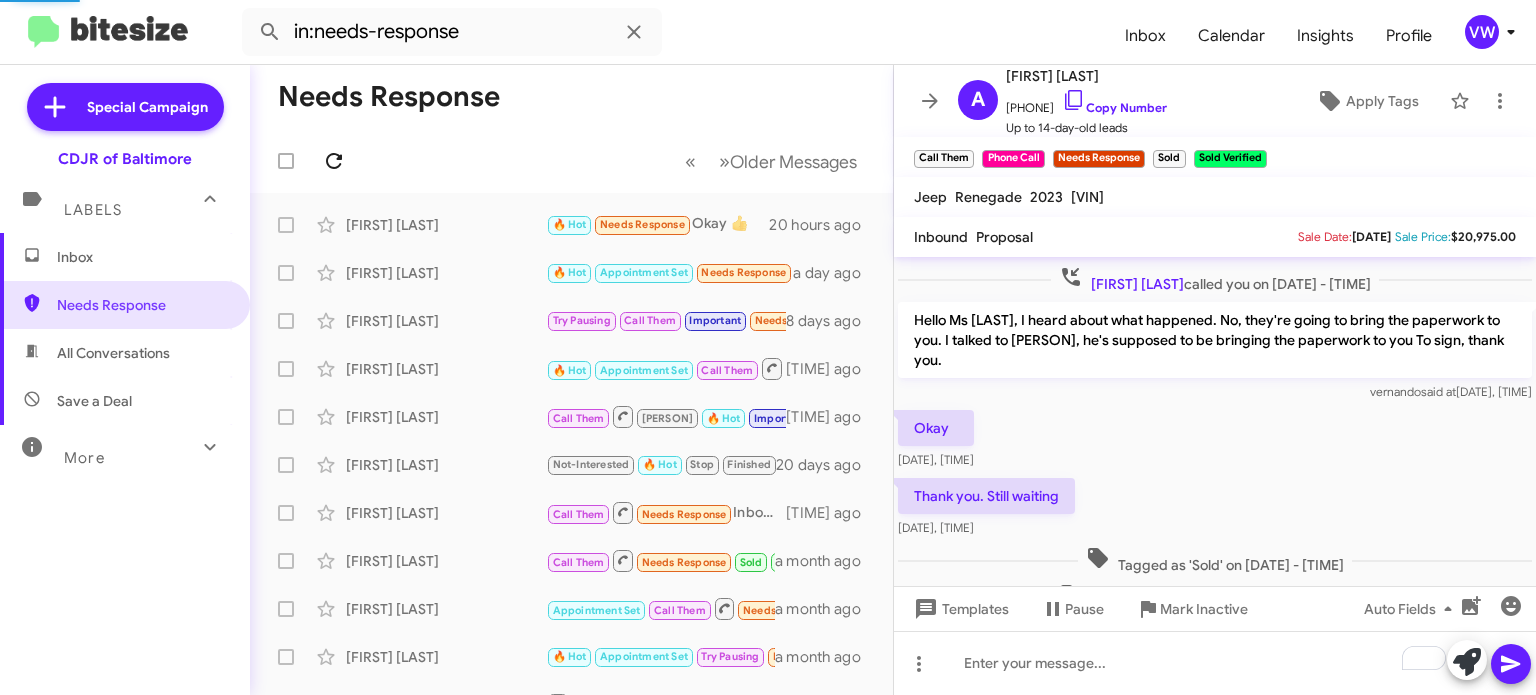 click 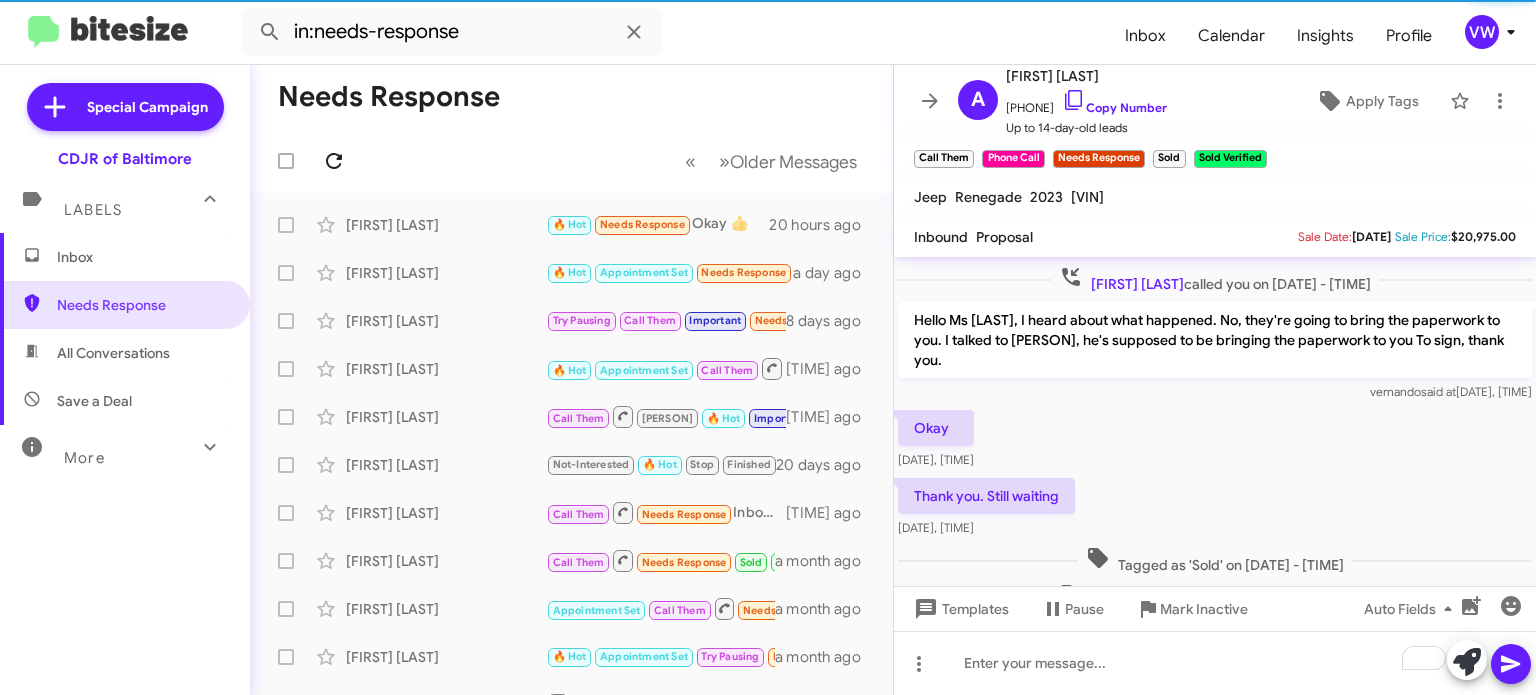 click 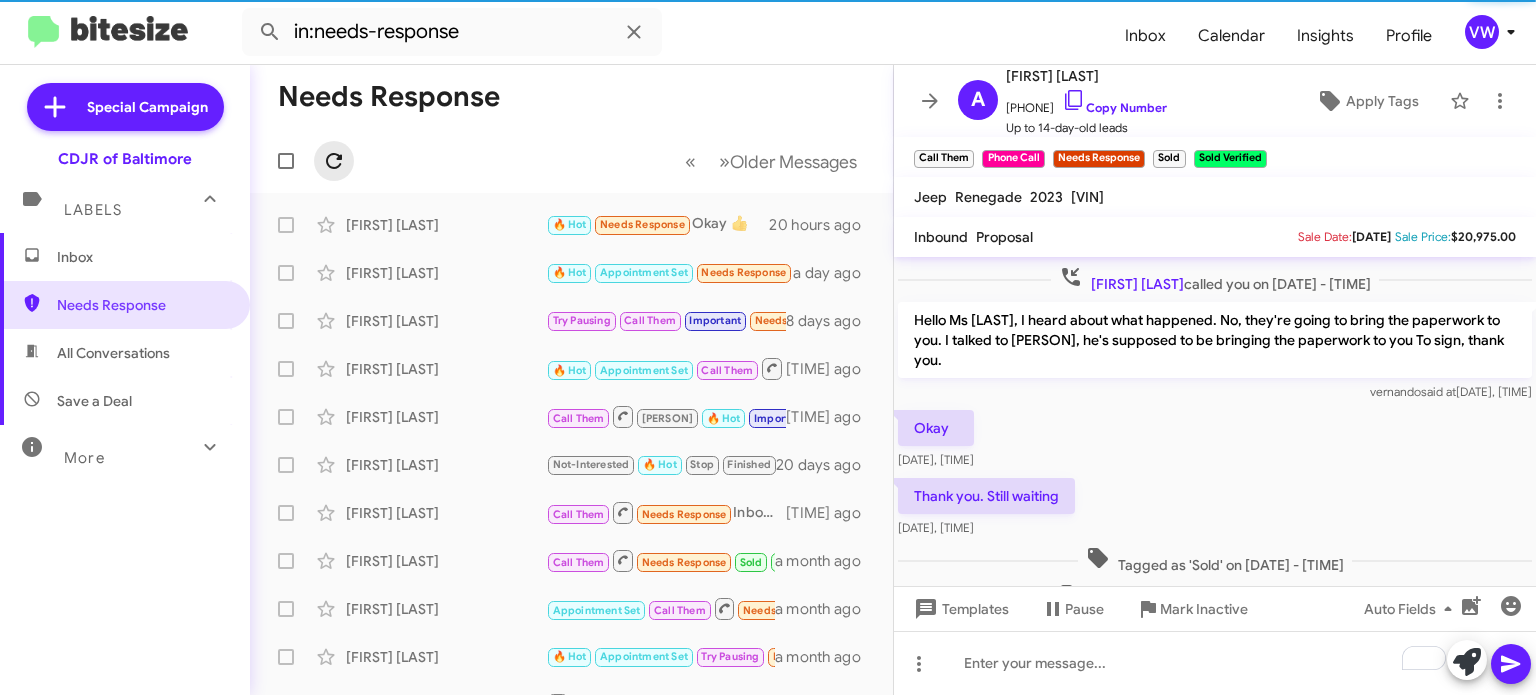click 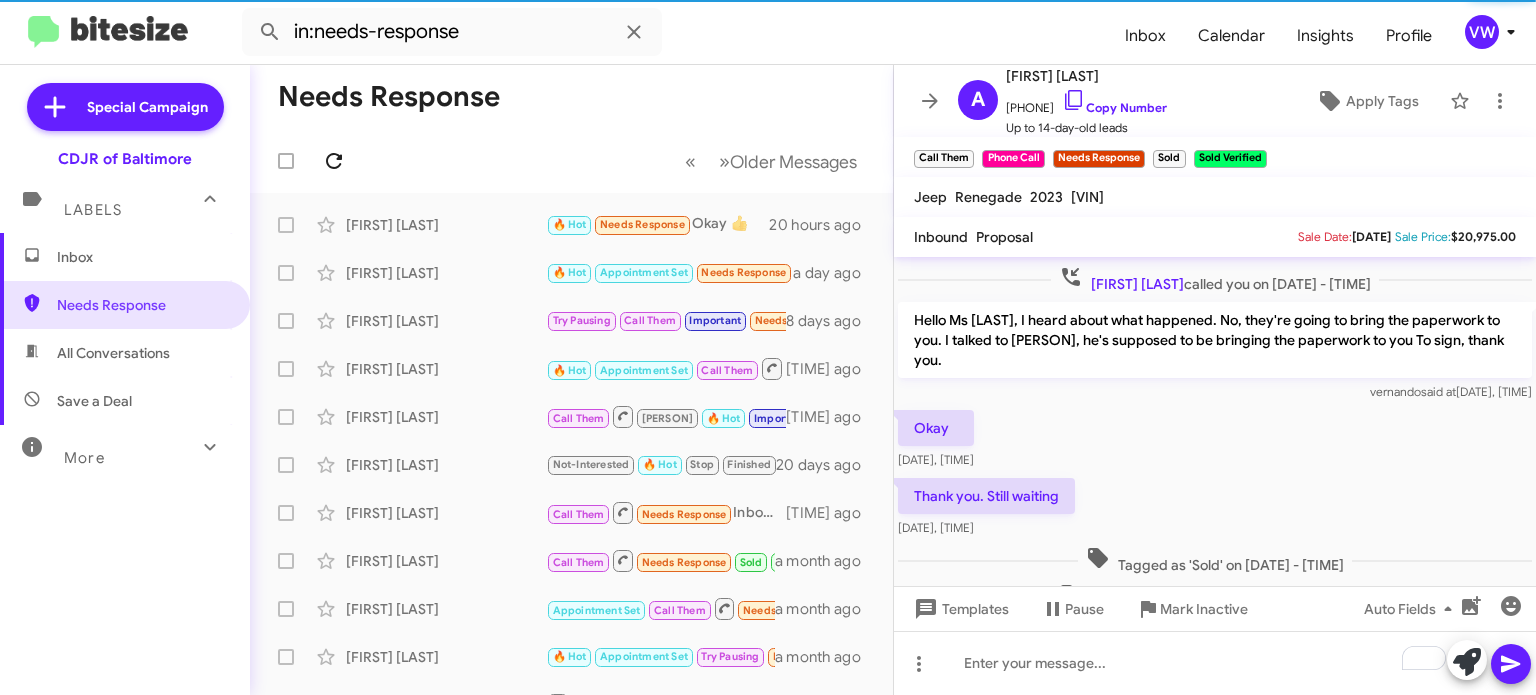 click 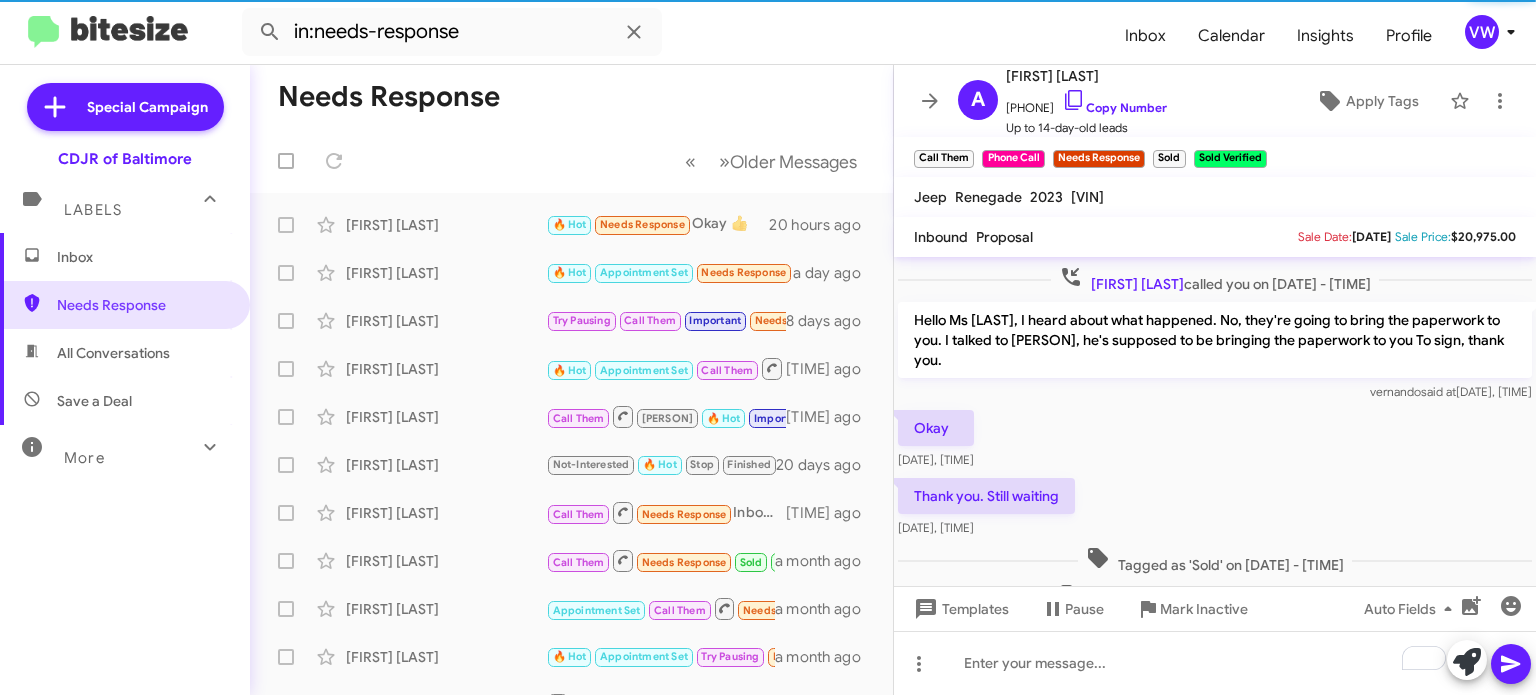 click 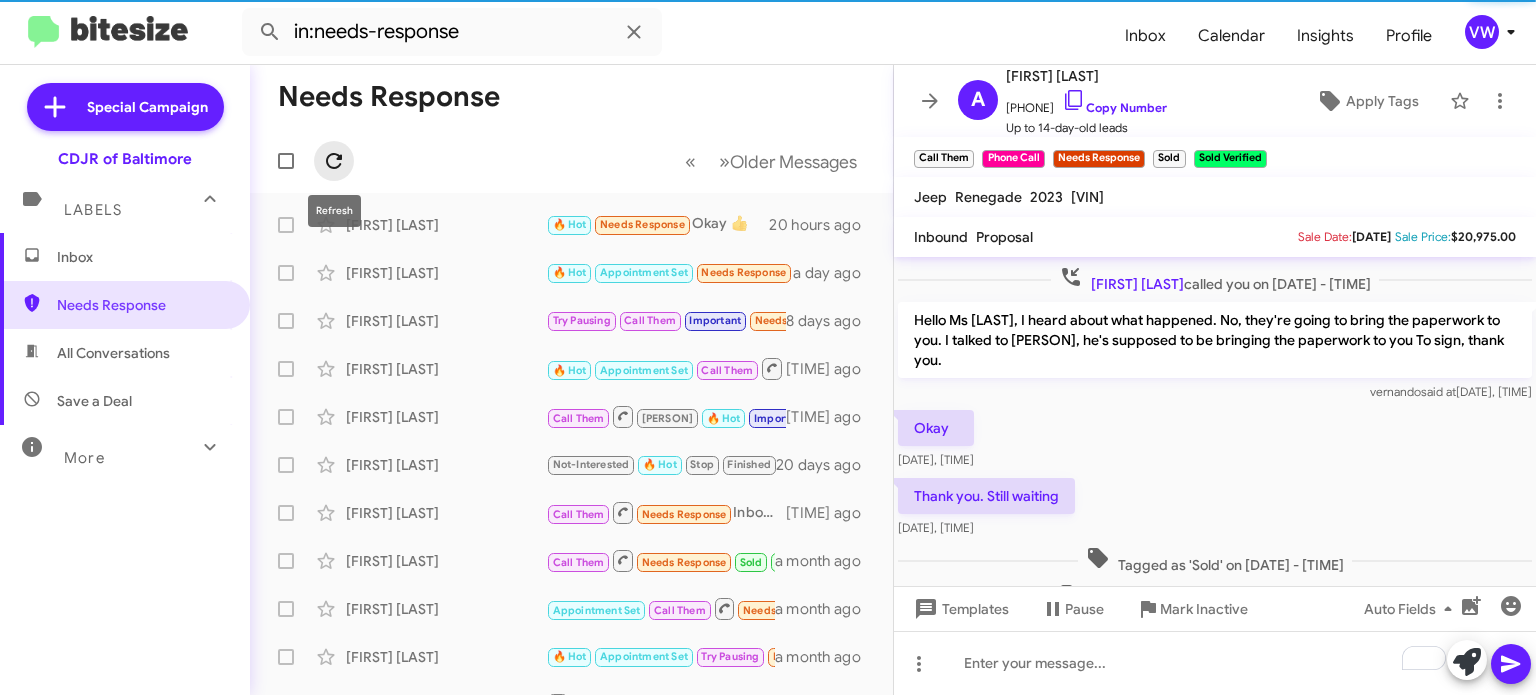 drag, startPoint x: 325, startPoint y: 165, endPoint x: 338, endPoint y: 162, distance: 13.341664 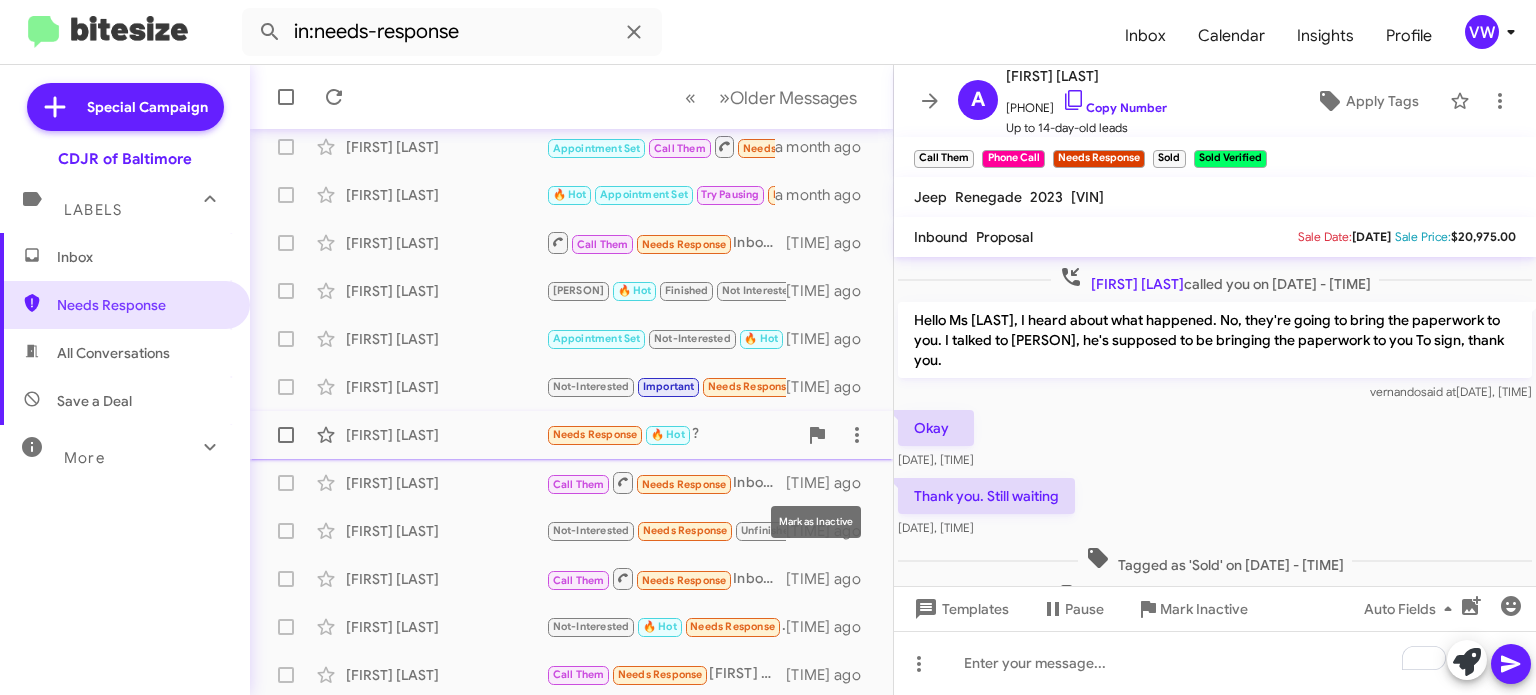 scroll, scrollTop: 465, scrollLeft: 0, axis: vertical 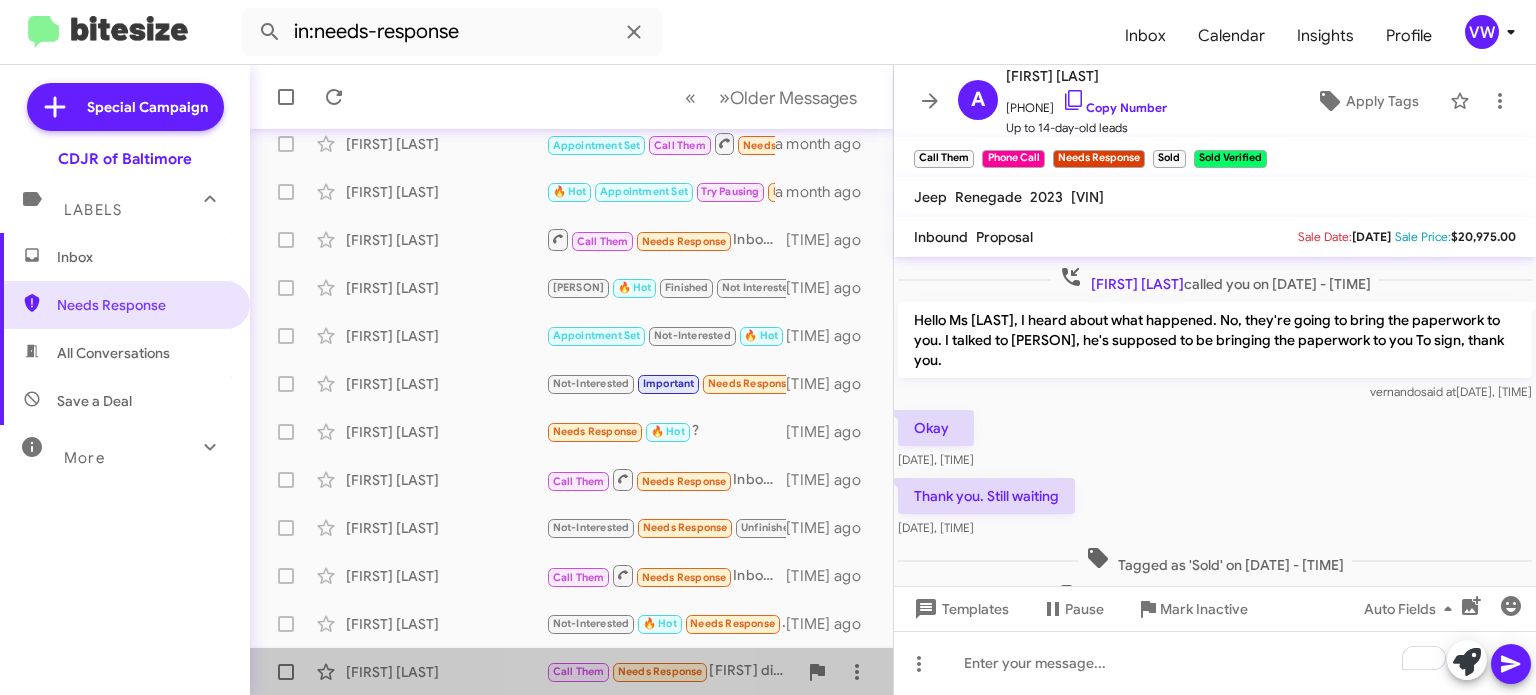 click on "Needs Response" 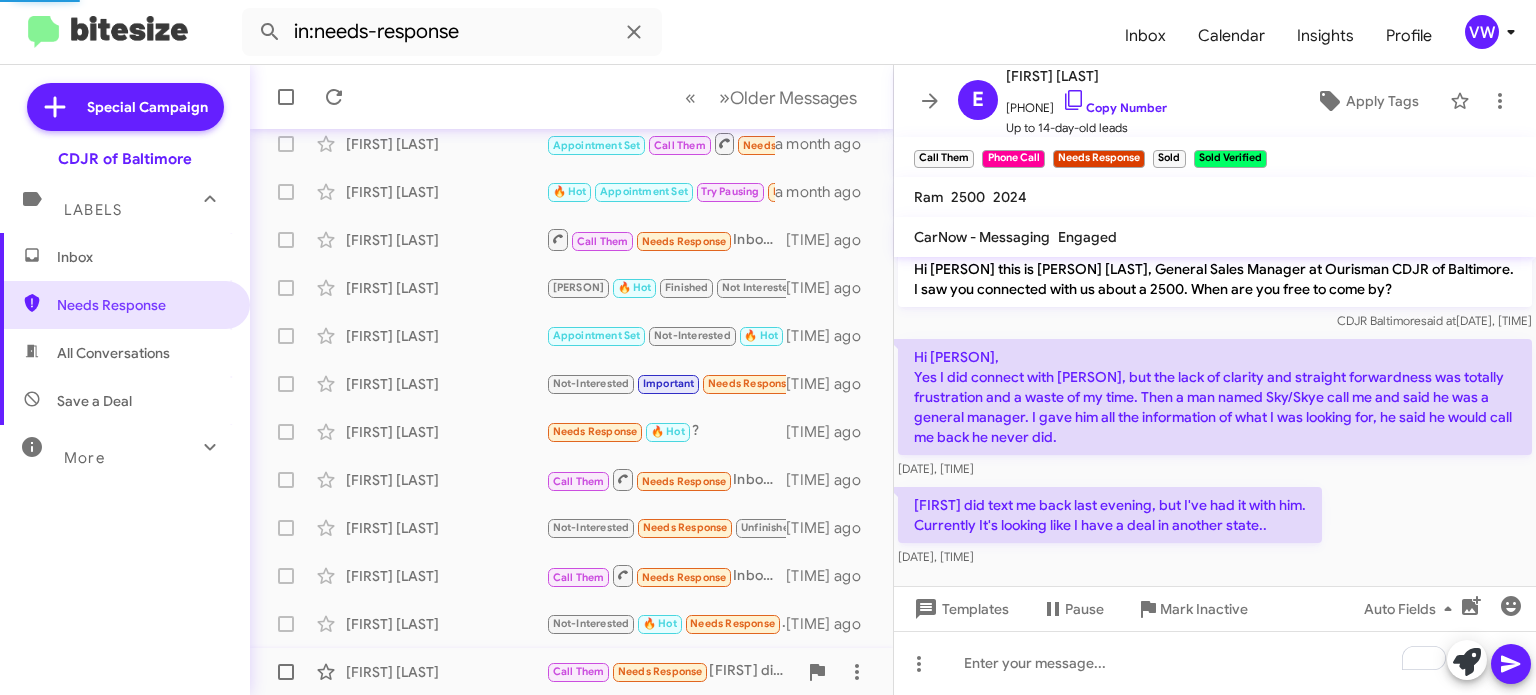 scroll, scrollTop: 9, scrollLeft: 0, axis: vertical 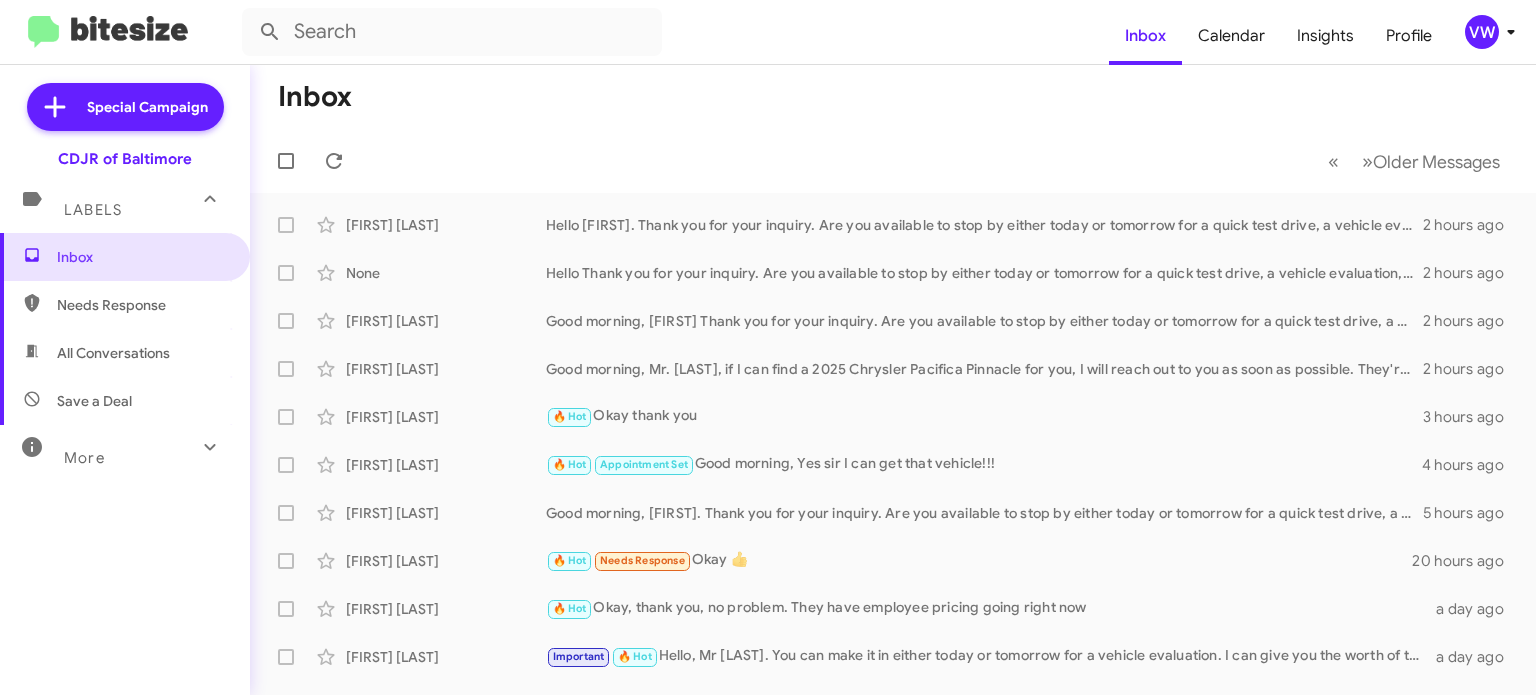 click on "Needs Response" at bounding box center (142, 305) 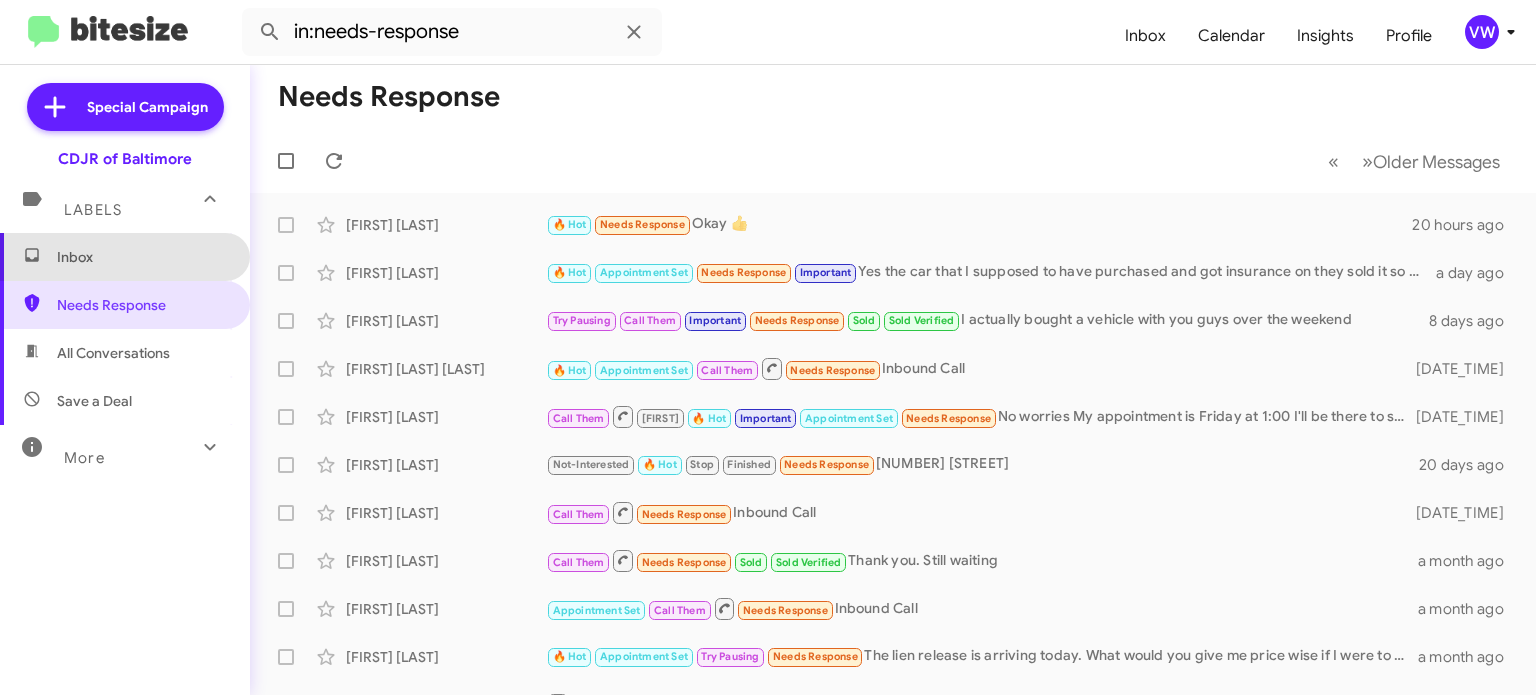 click on "Inbox" at bounding box center (142, 257) 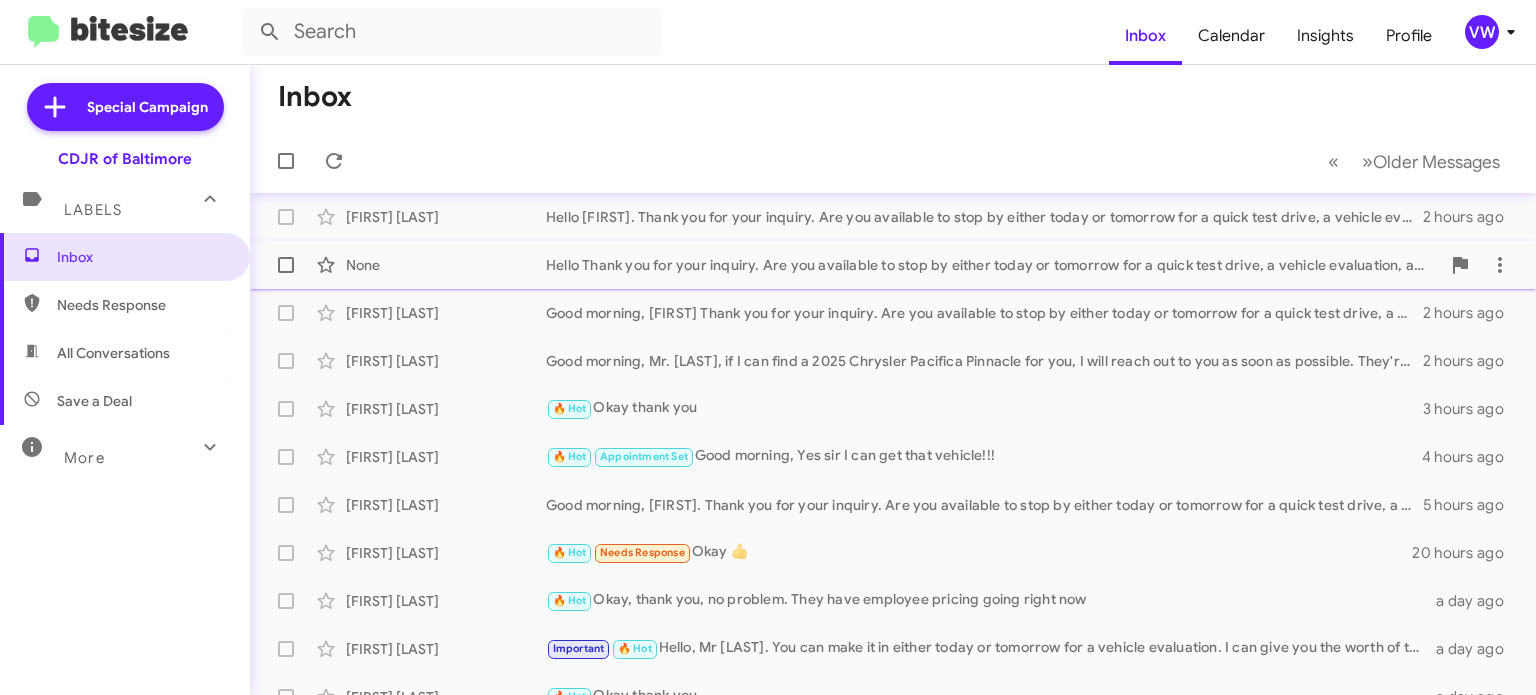 scroll, scrollTop: 0, scrollLeft: 0, axis: both 